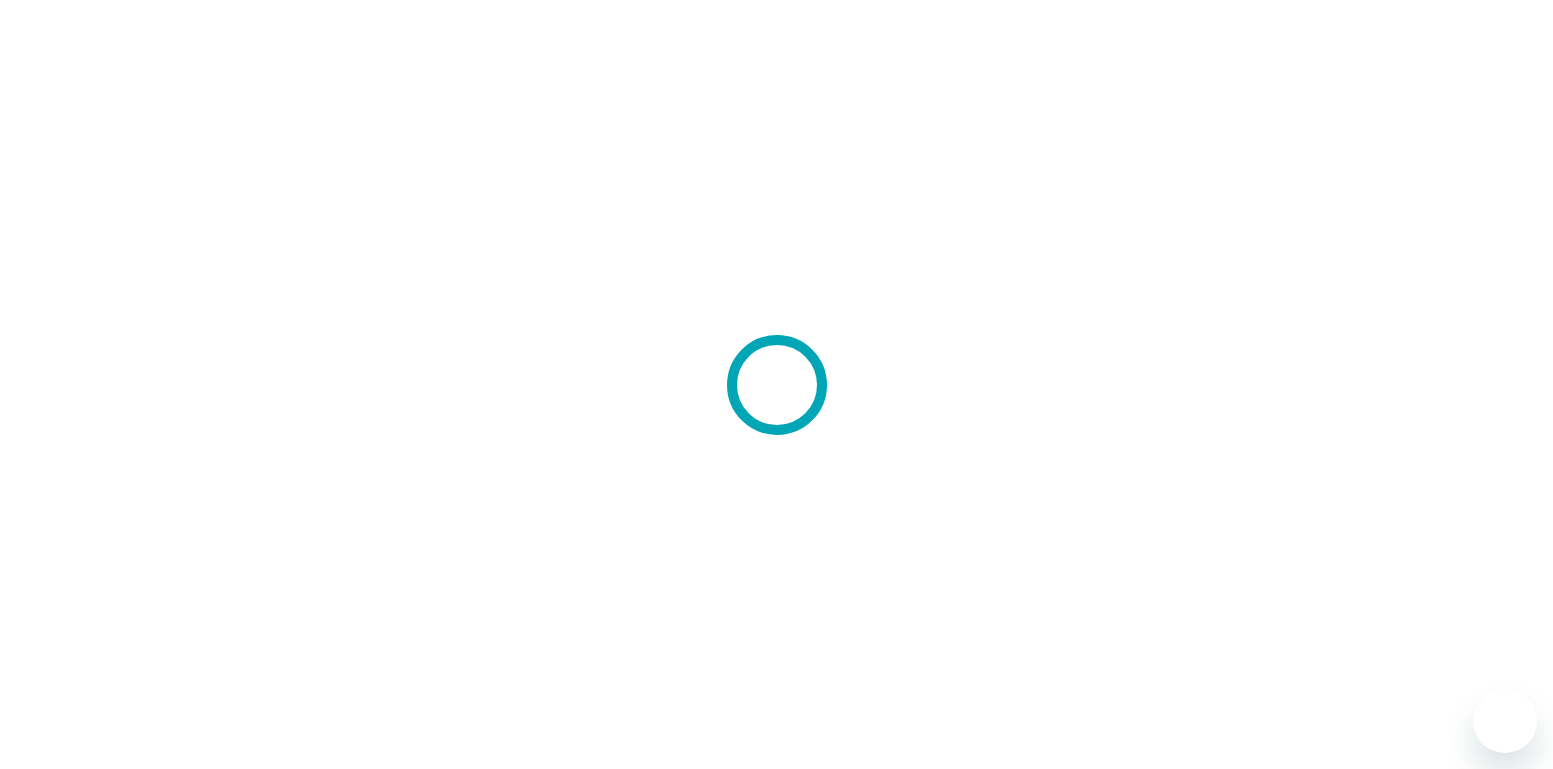 scroll, scrollTop: 0, scrollLeft: 0, axis: both 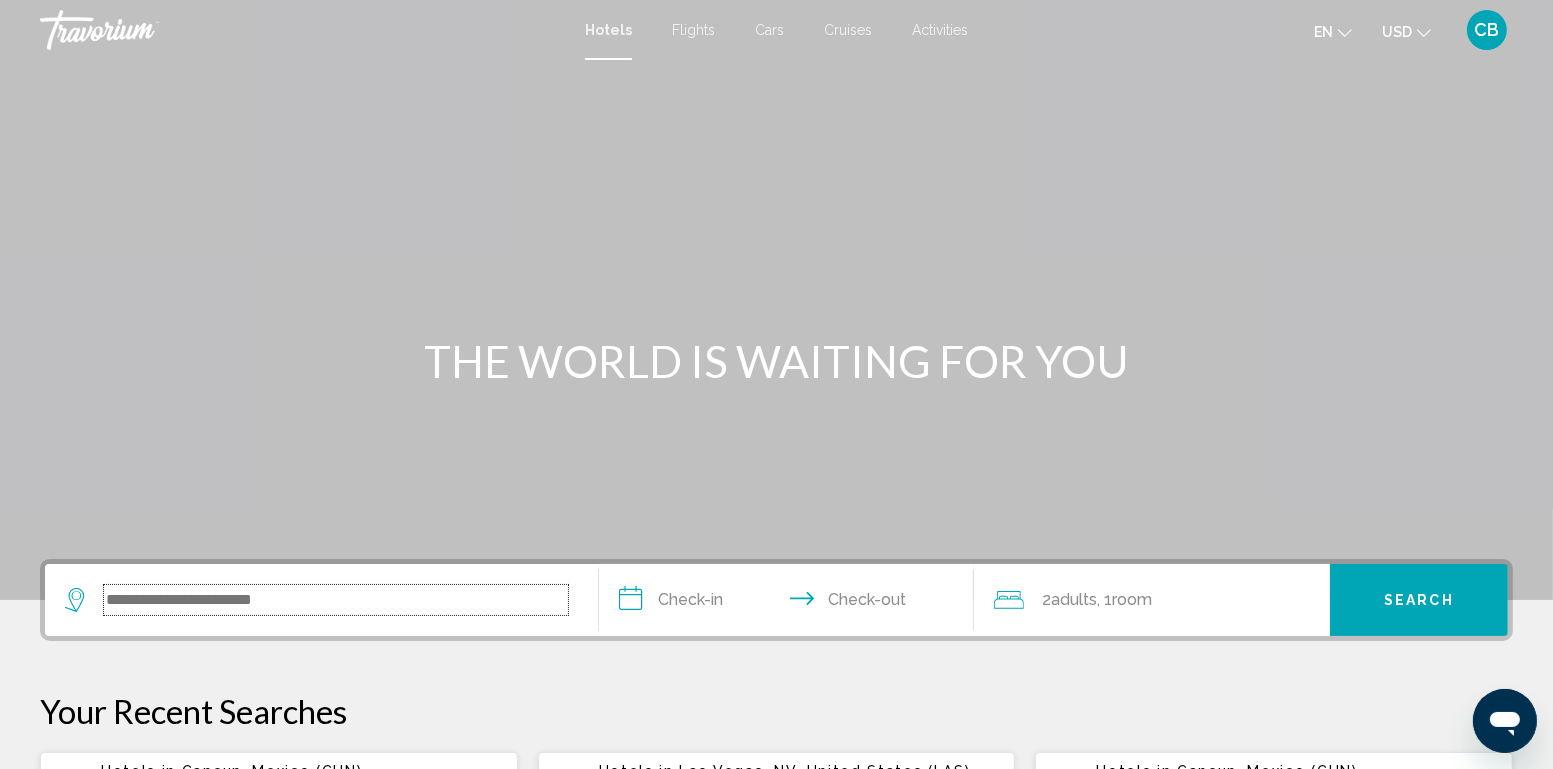 click at bounding box center (336, 600) 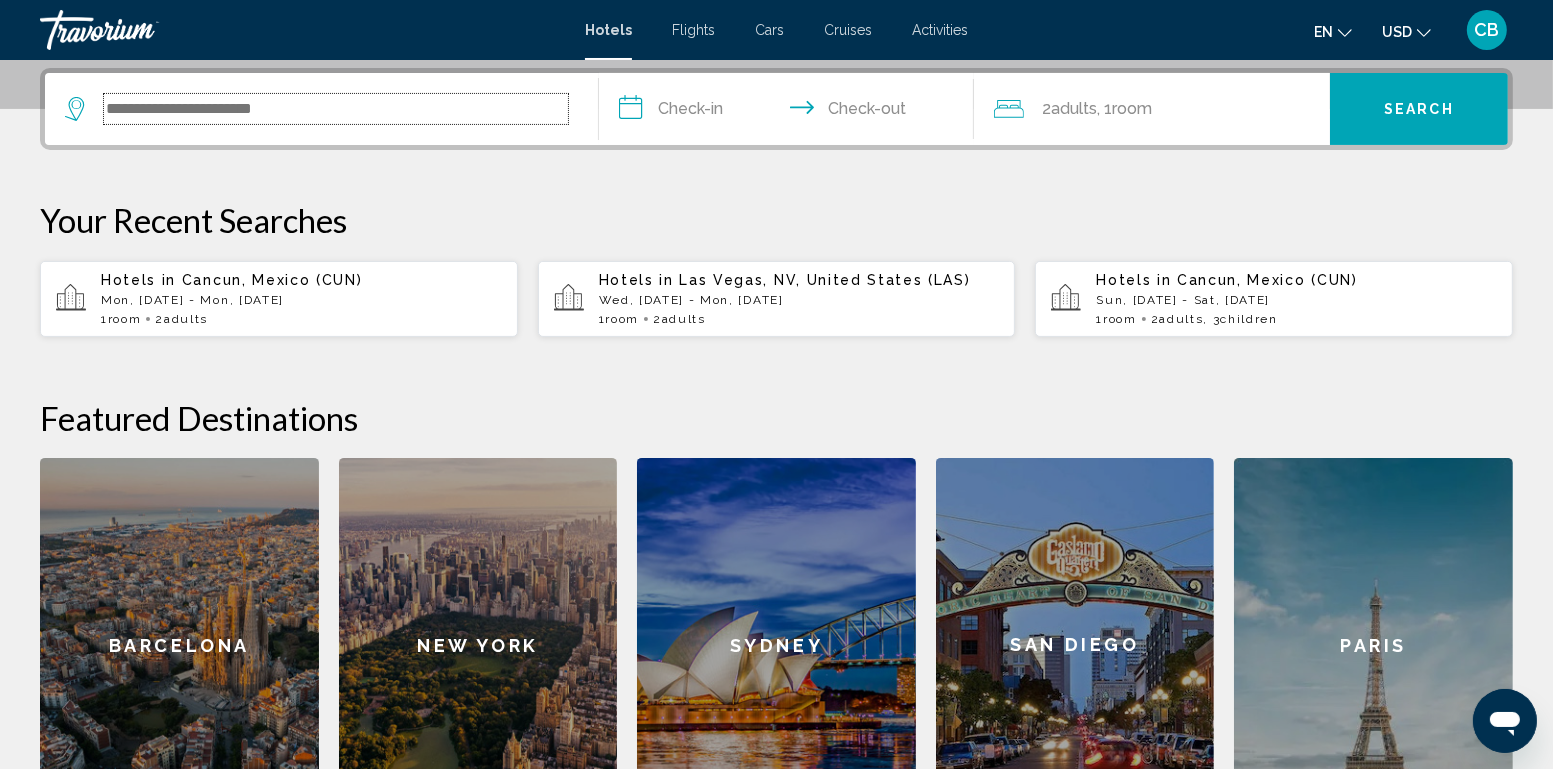 scroll, scrollTop: 493, scrollLeft: 0, axis: vertical 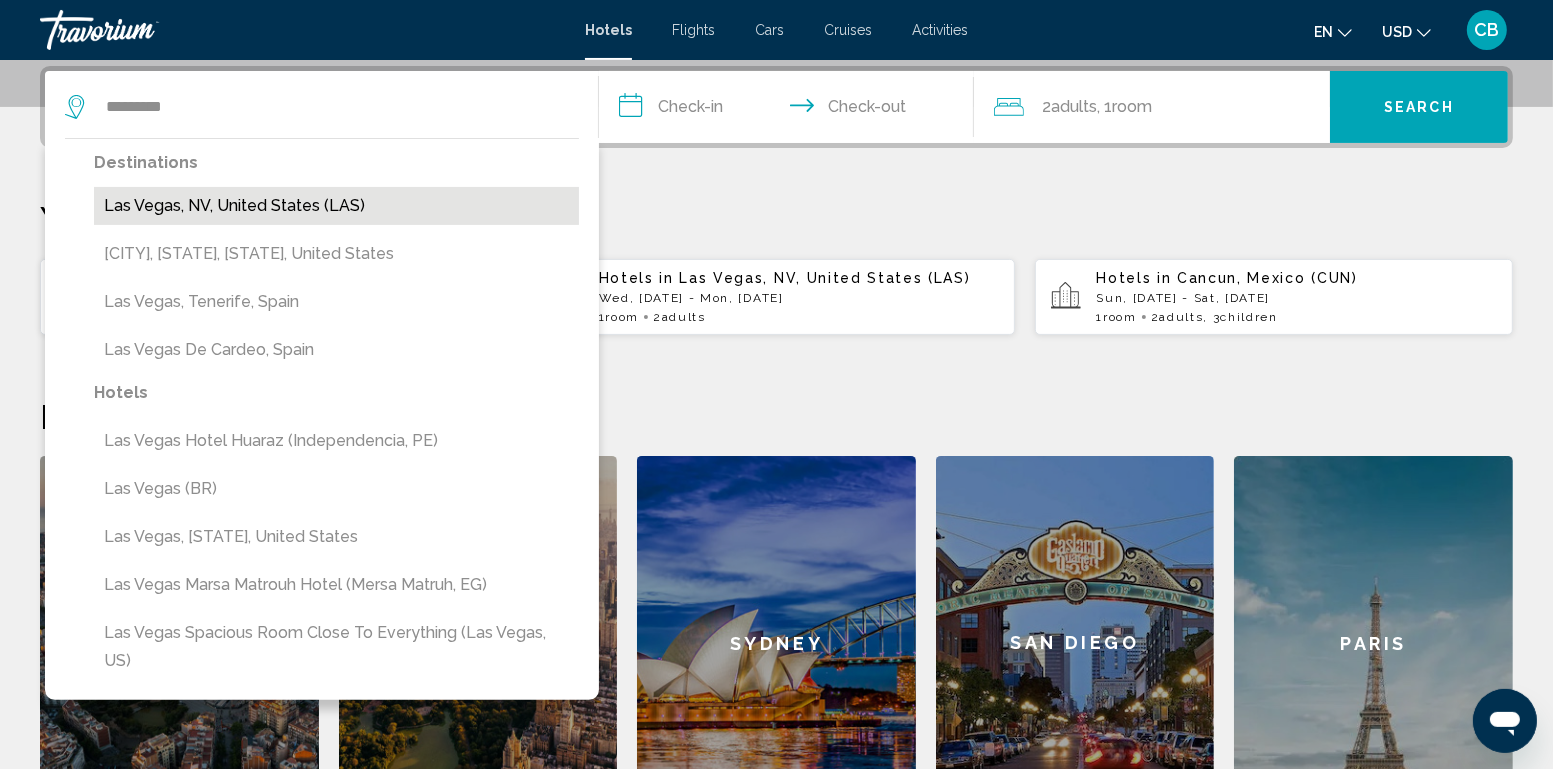 click on "Las Vegas, NV, United States (LAS)" at bounding box center (336, 206) 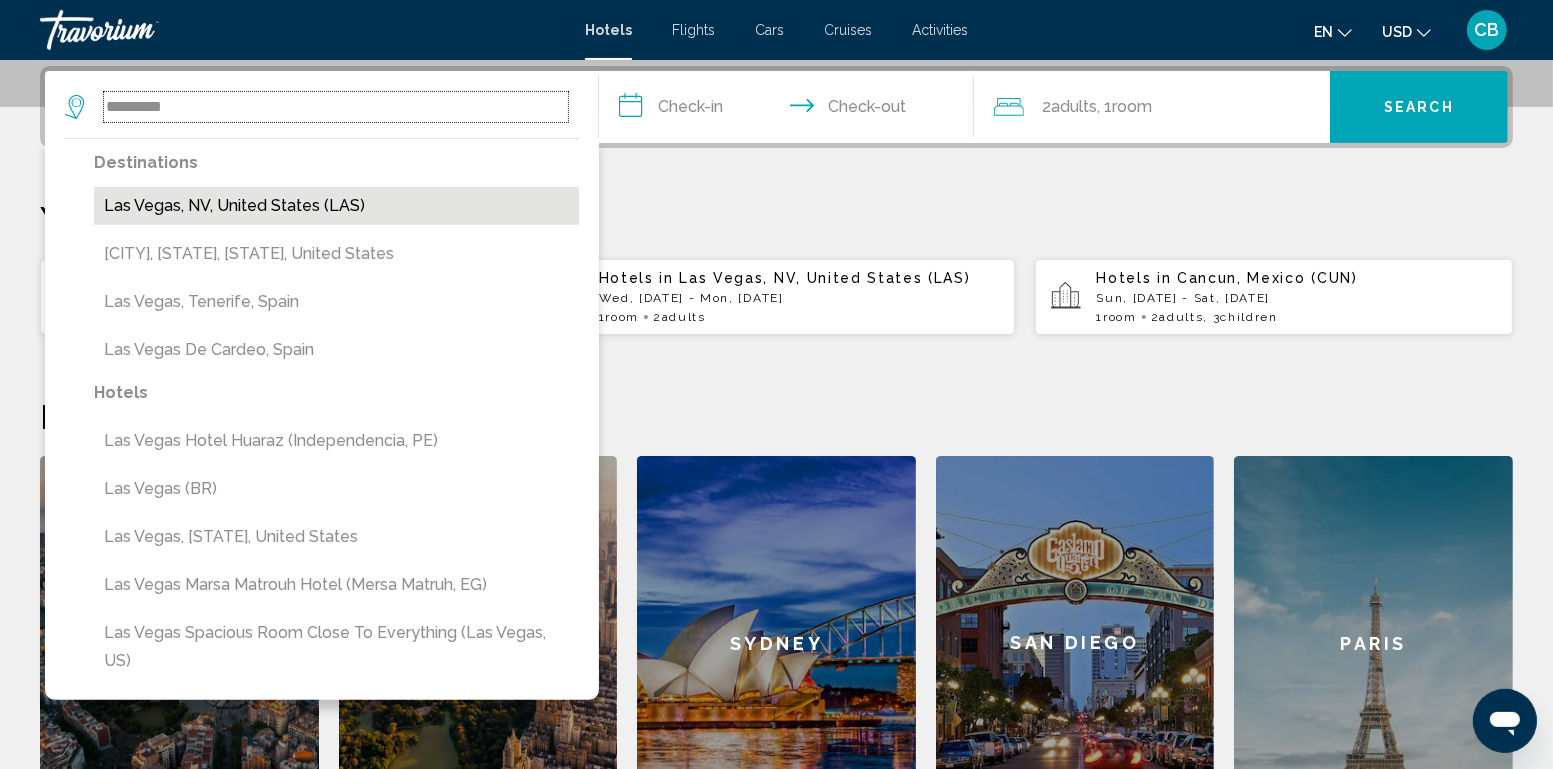 type on "**********" 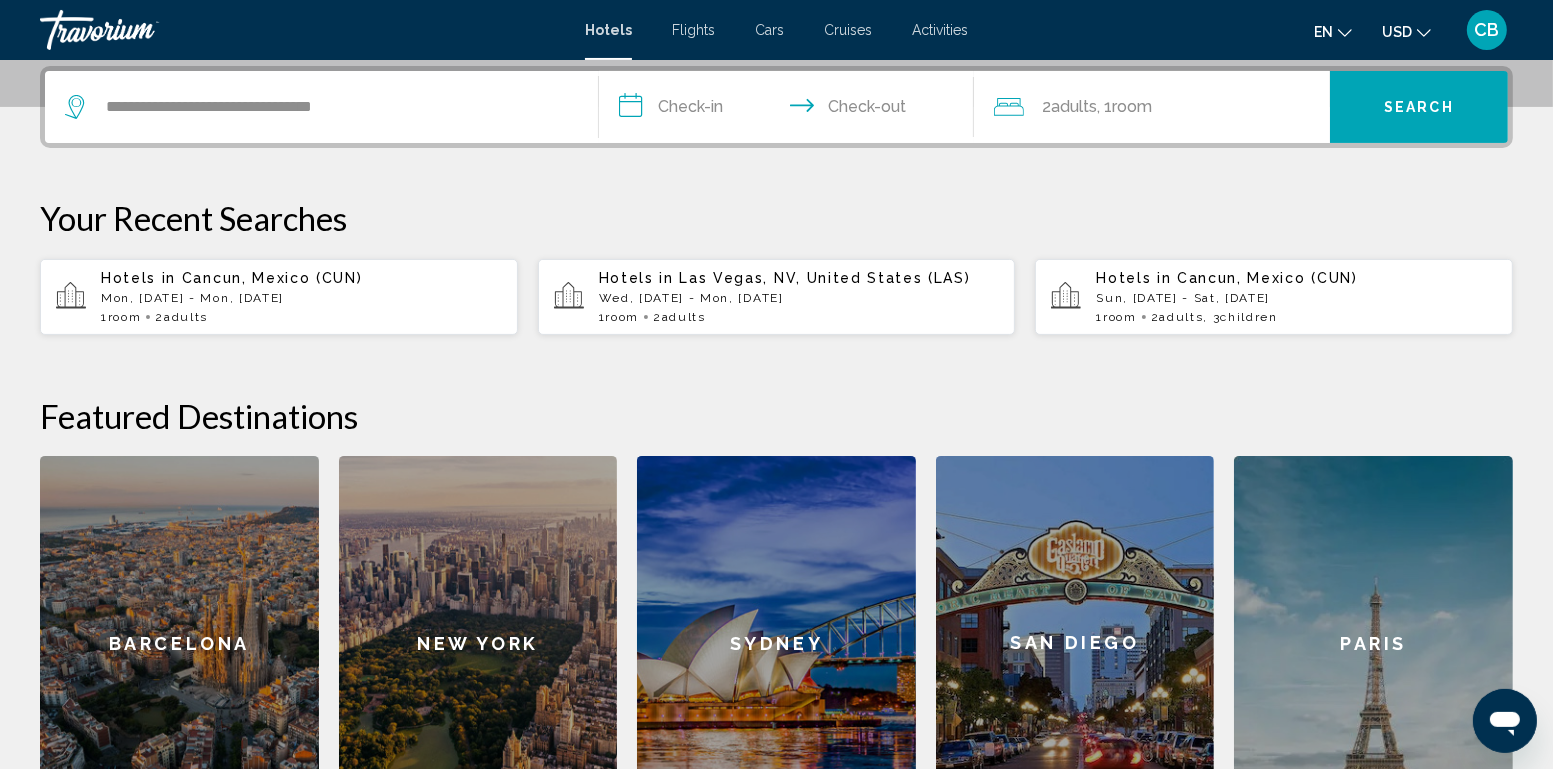 click on "**********" at bounding box center (791, 110) 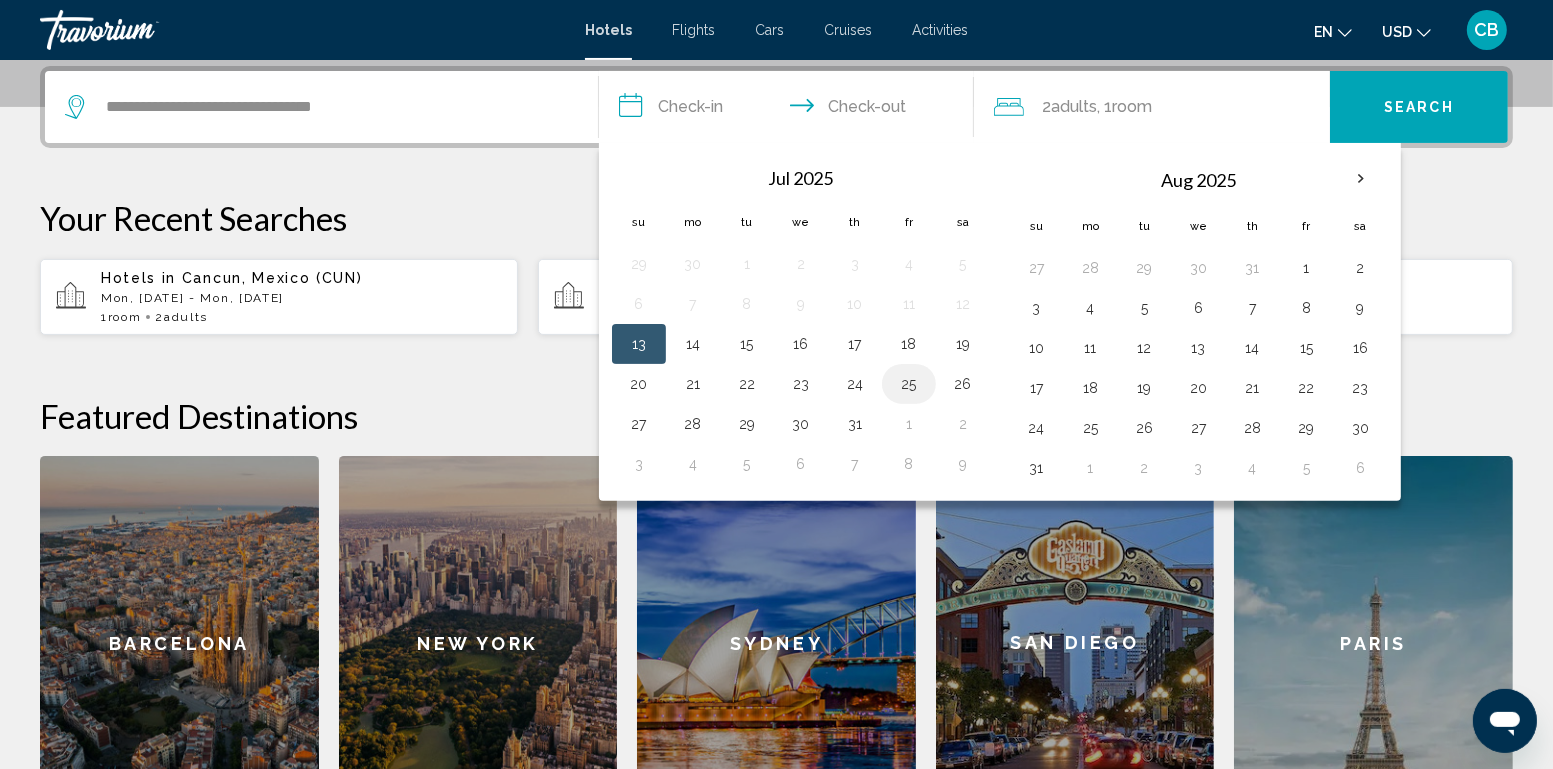 click on "25" at bounding box center [909, 384] 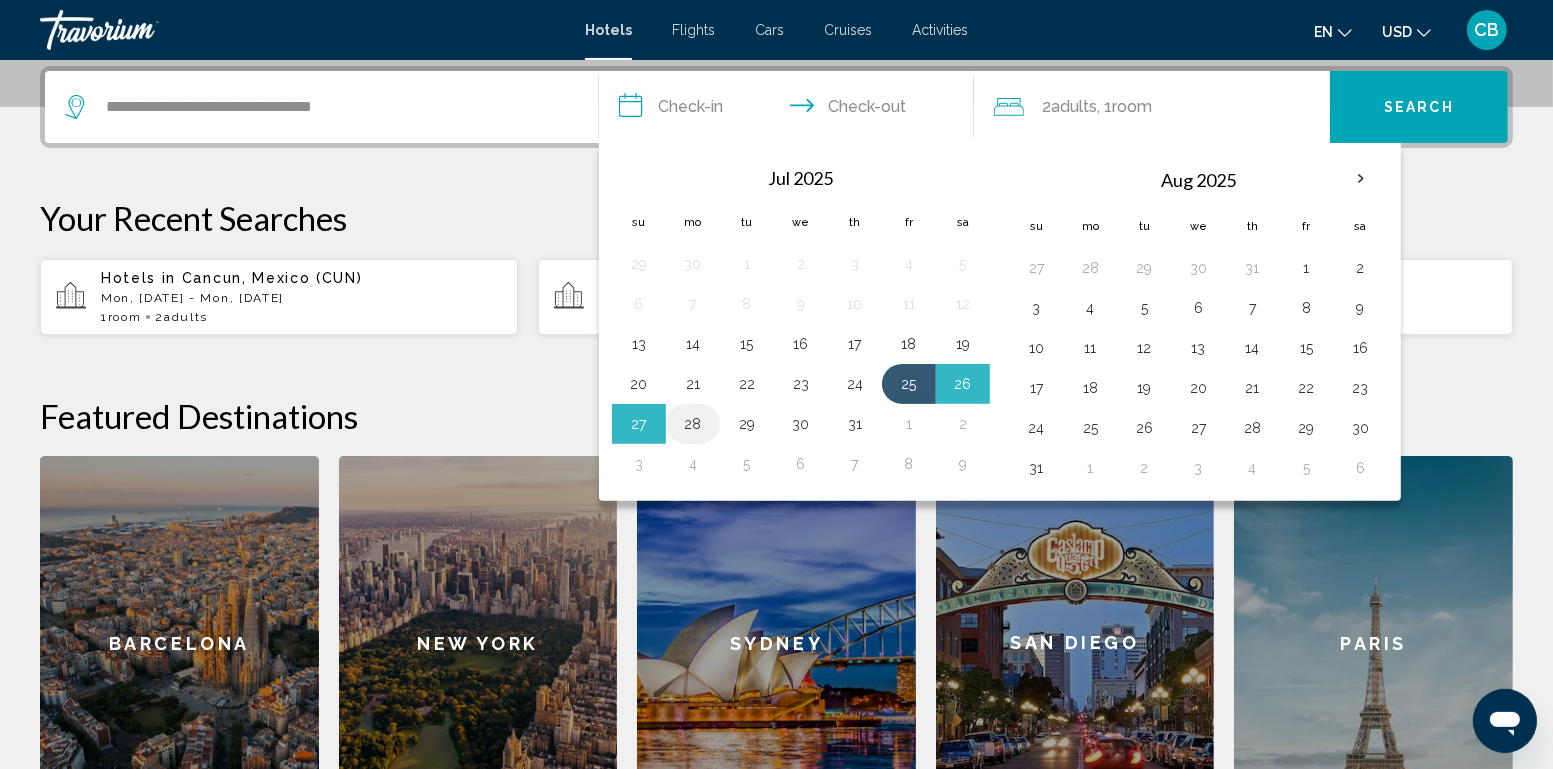 click on "28" at bounding box center (693, 424) 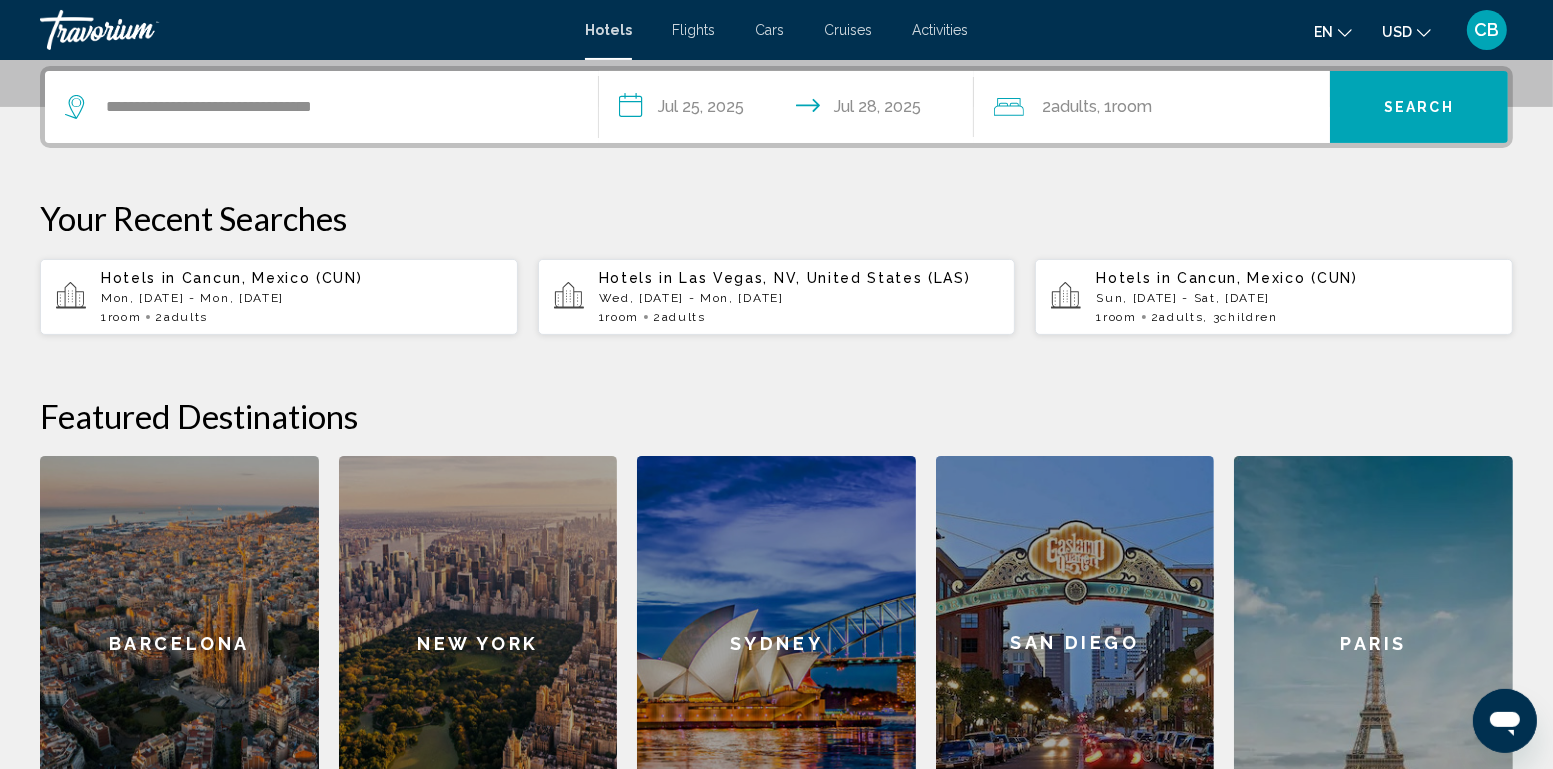 click on "USD" 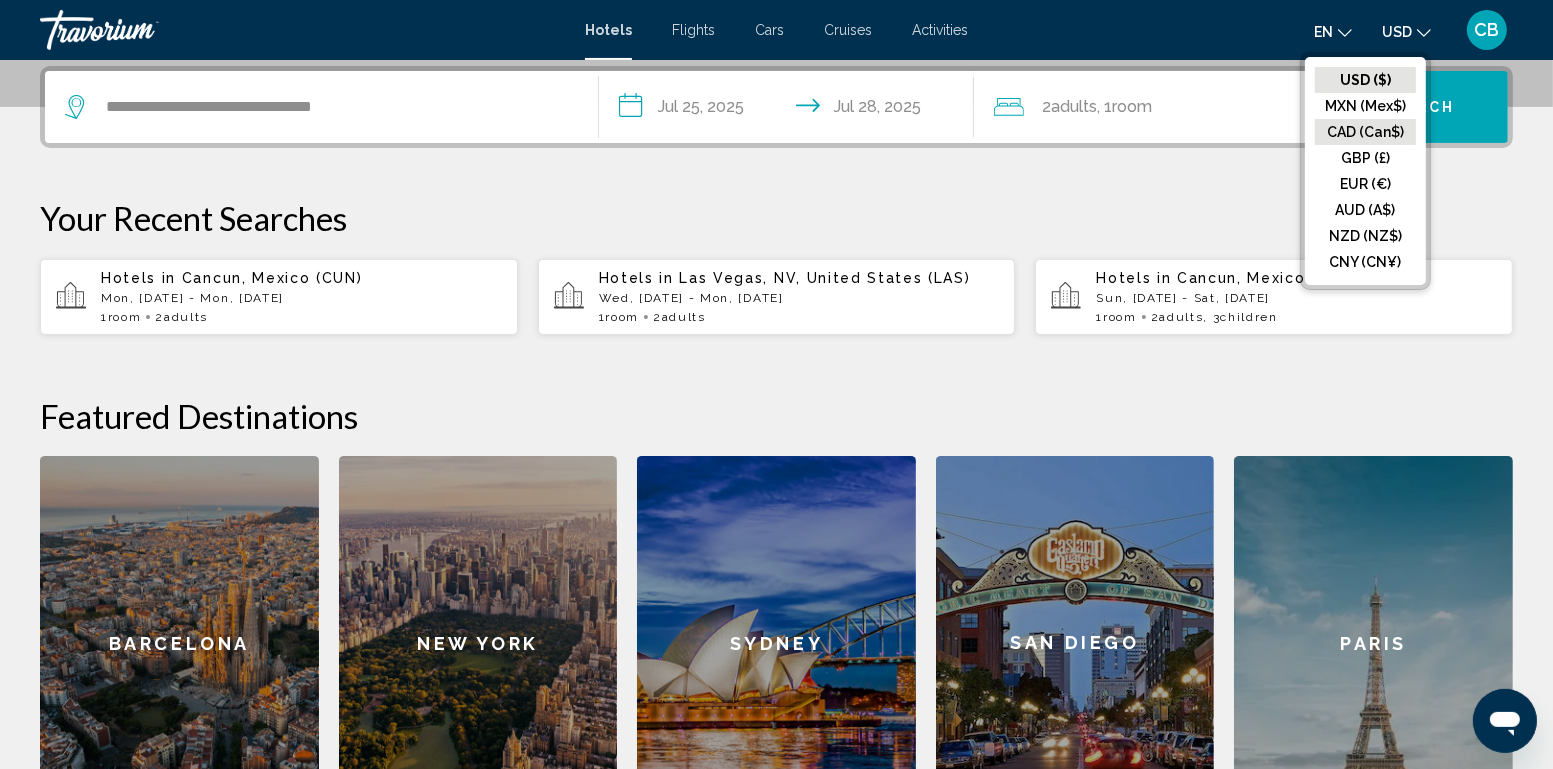click on "CAD (Can$)" 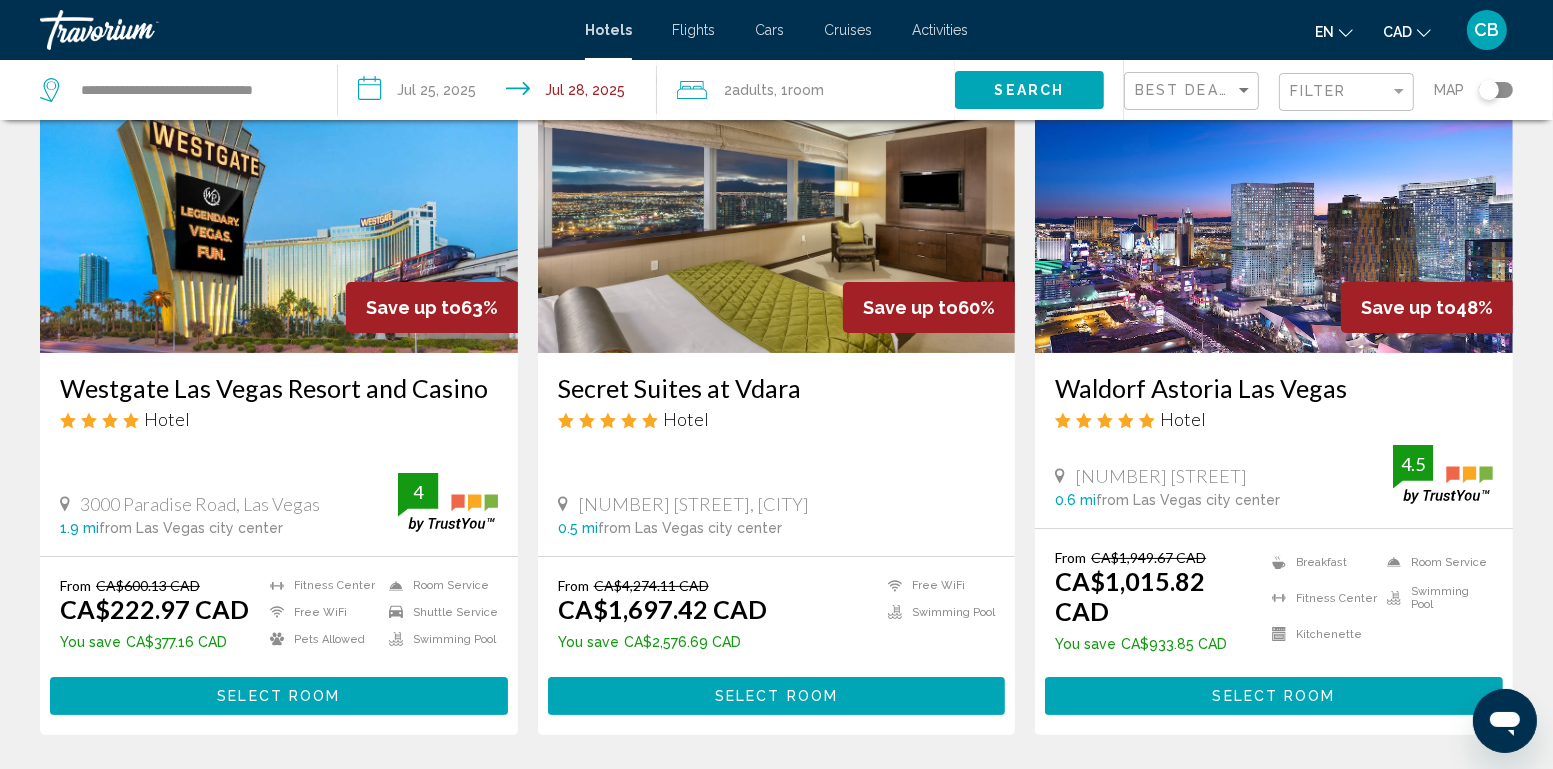 scroll, scrollTop: 177, scrollLeft: 0, axis: vertical 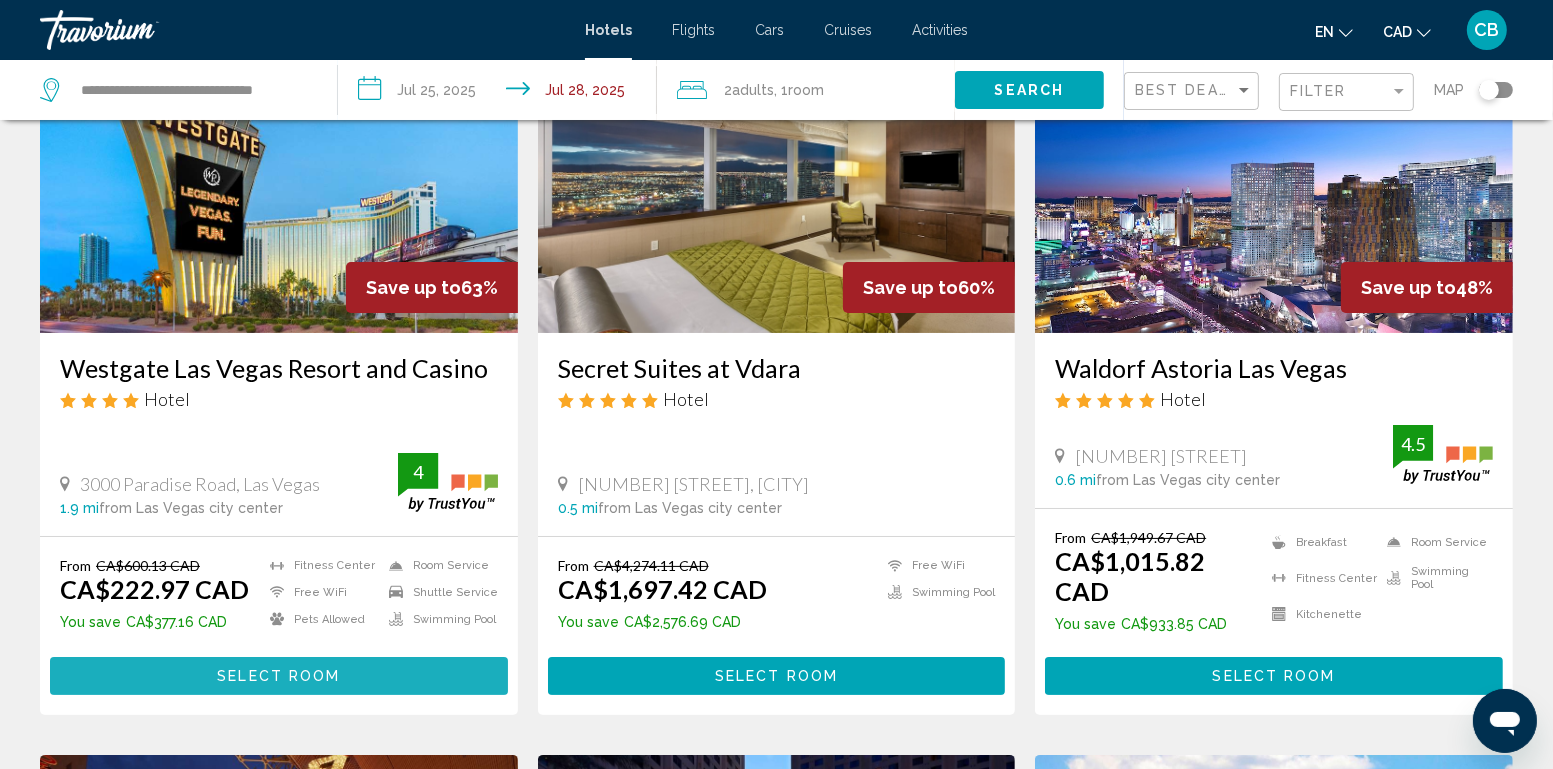 click on "Select Room" at bounding box center (278, 677) 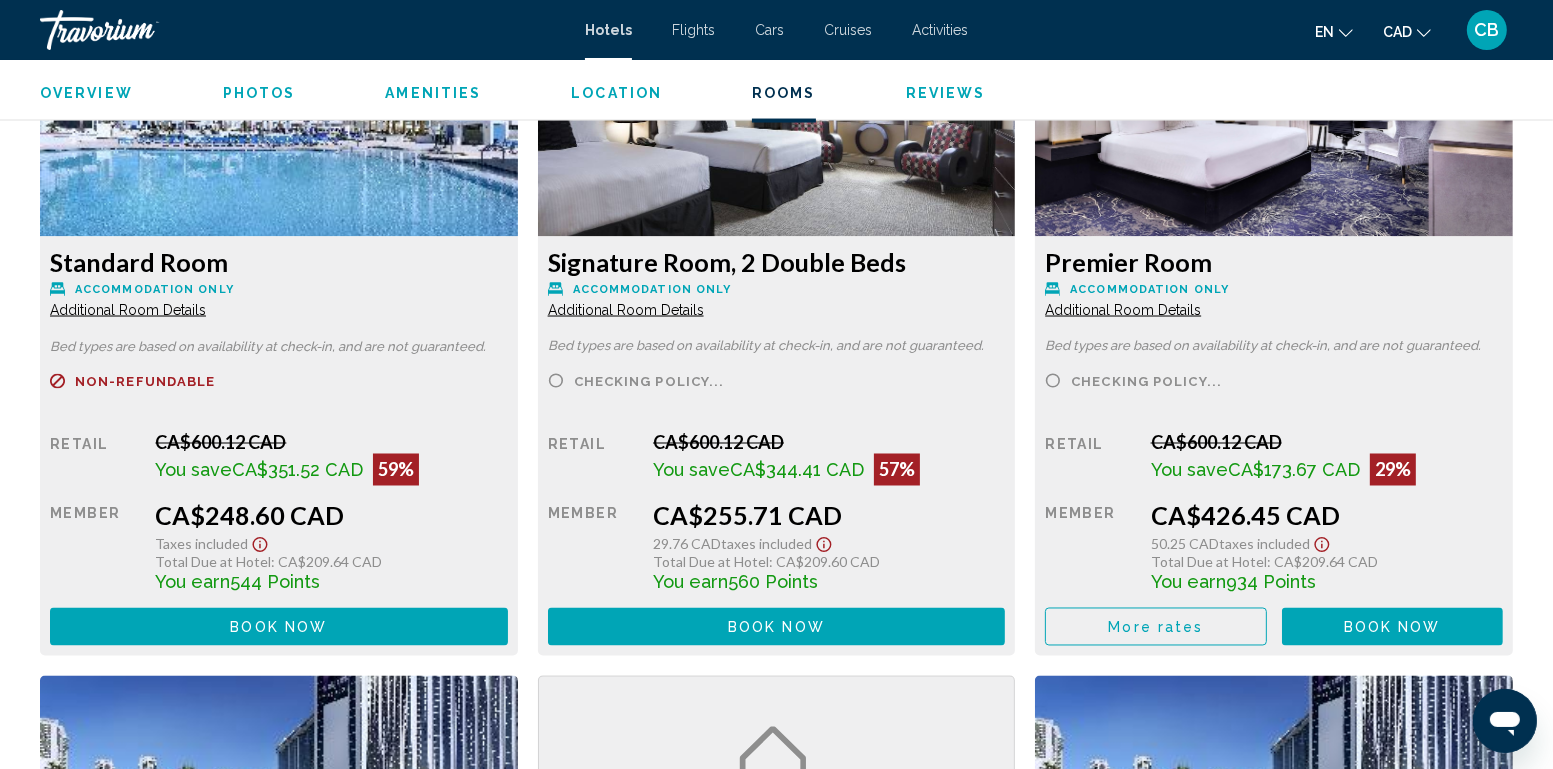 scroll, scrollTop: 3496, scrollLeft: 0, axis: vertical 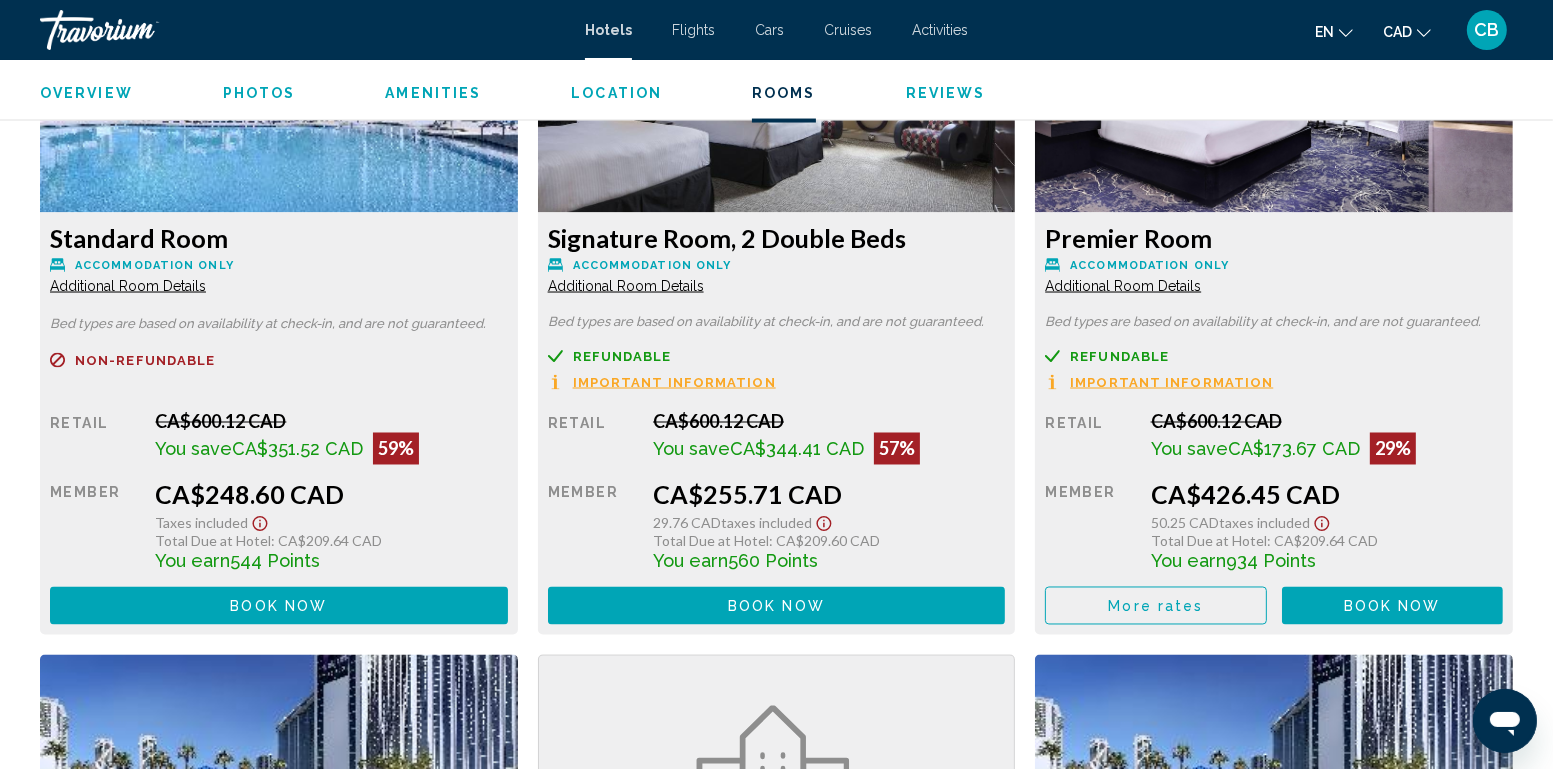 click on "Book now" at bounding box center (397, -85) 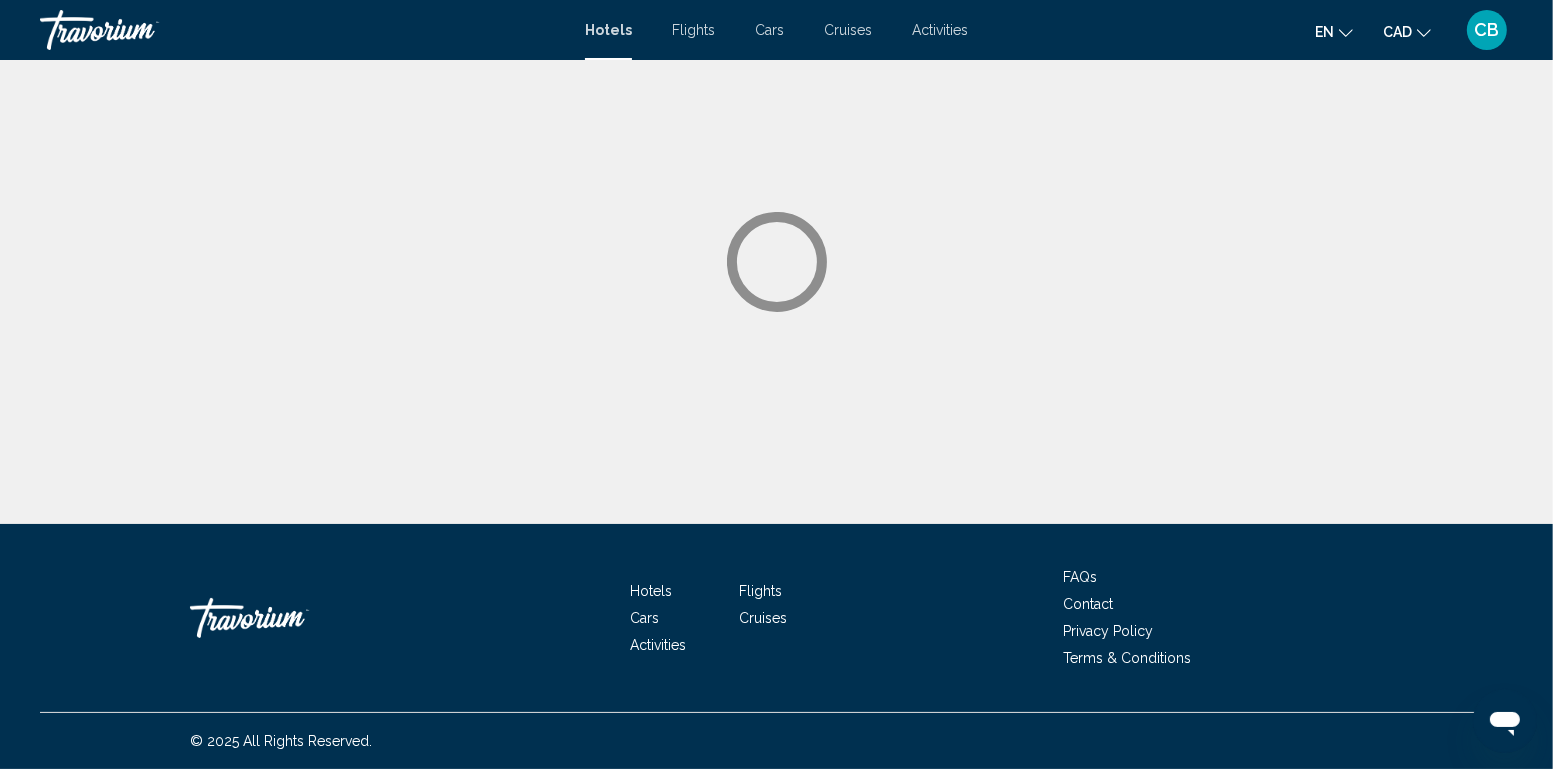 scroll, scrollTop: 0, scrollLeft: 0, axis: both 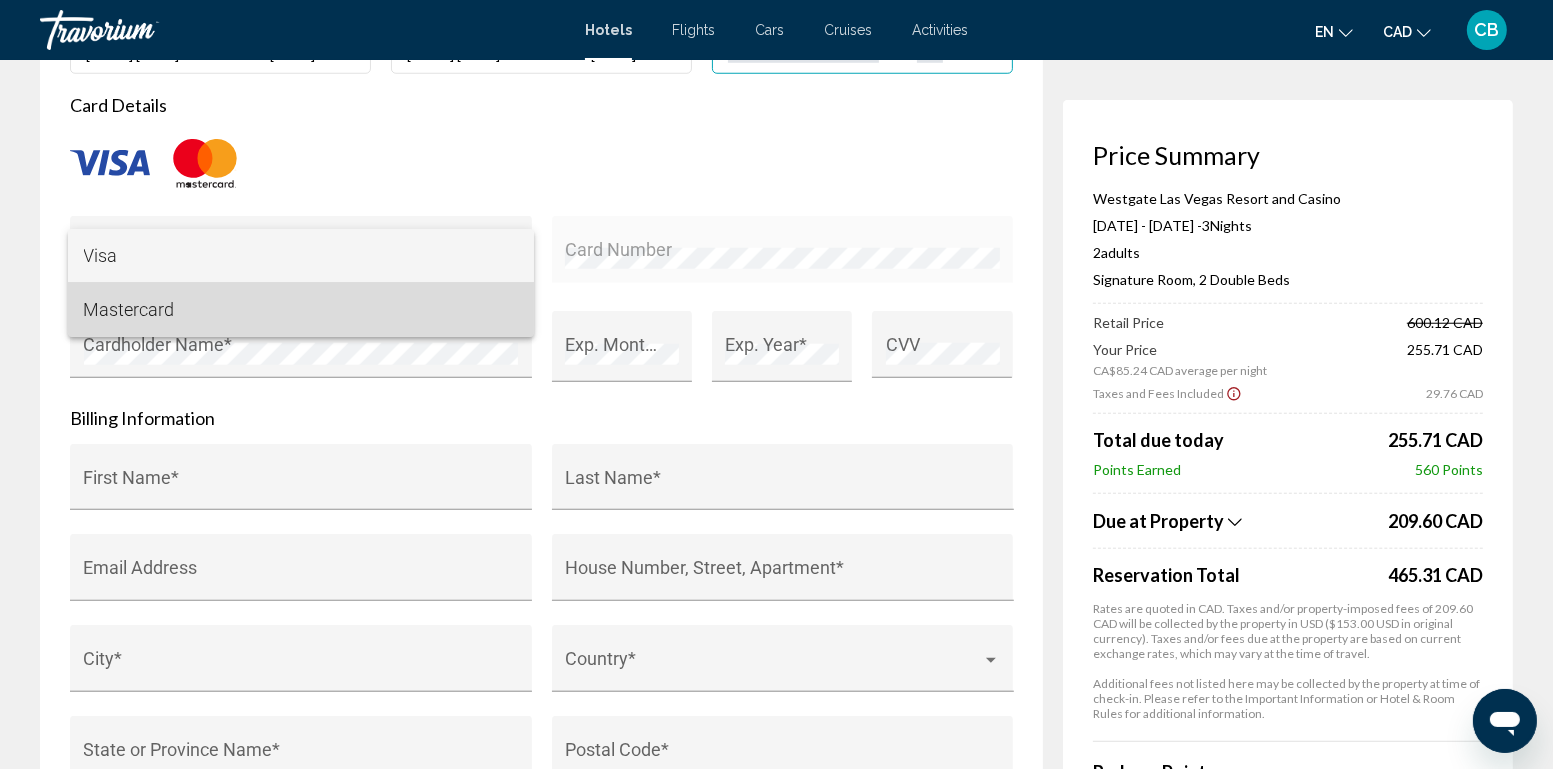 click on "Mastercard" at bounding box center (301, 310) 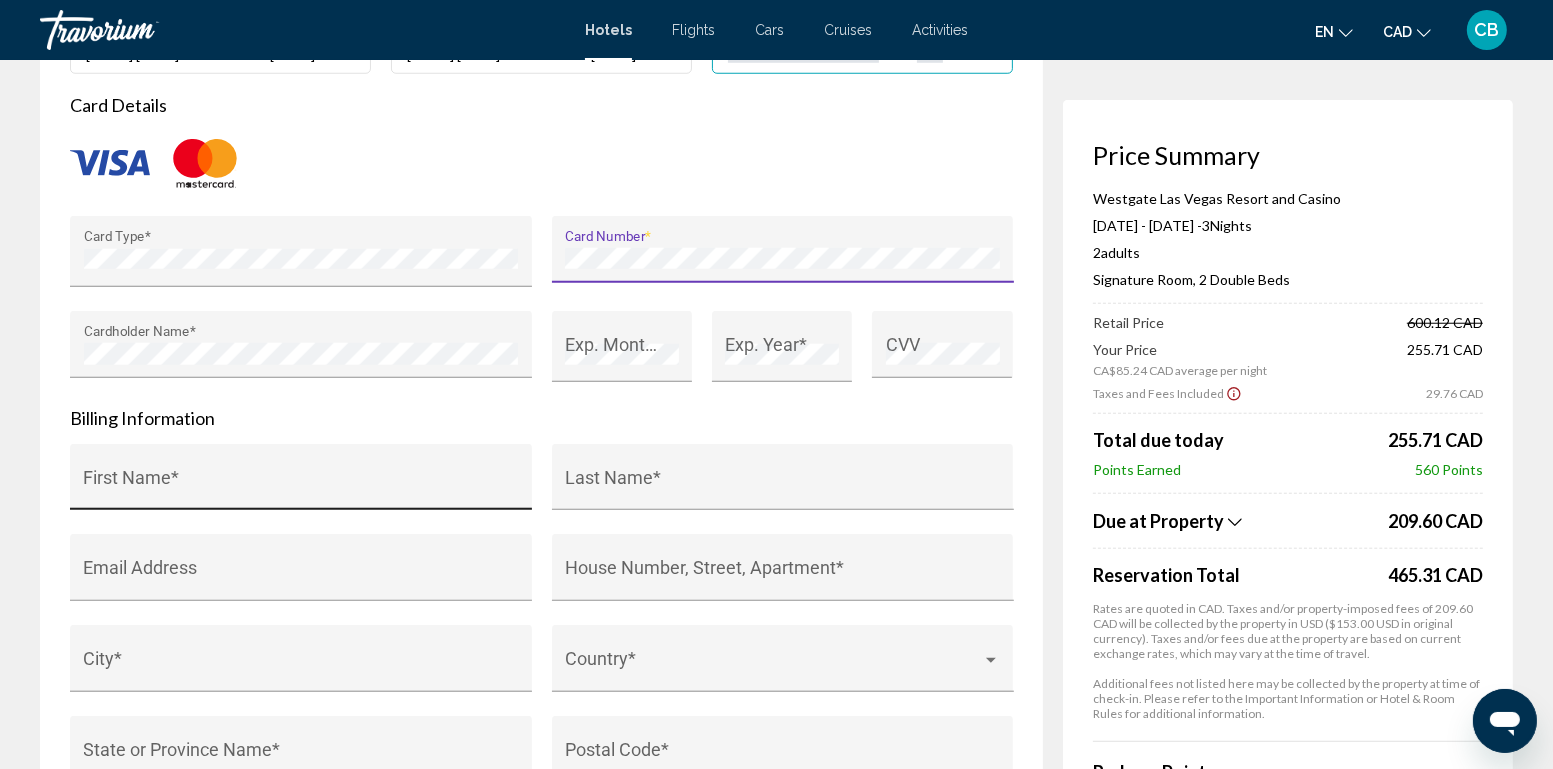 click on "First Name  *" at bounding box center [301, 487] 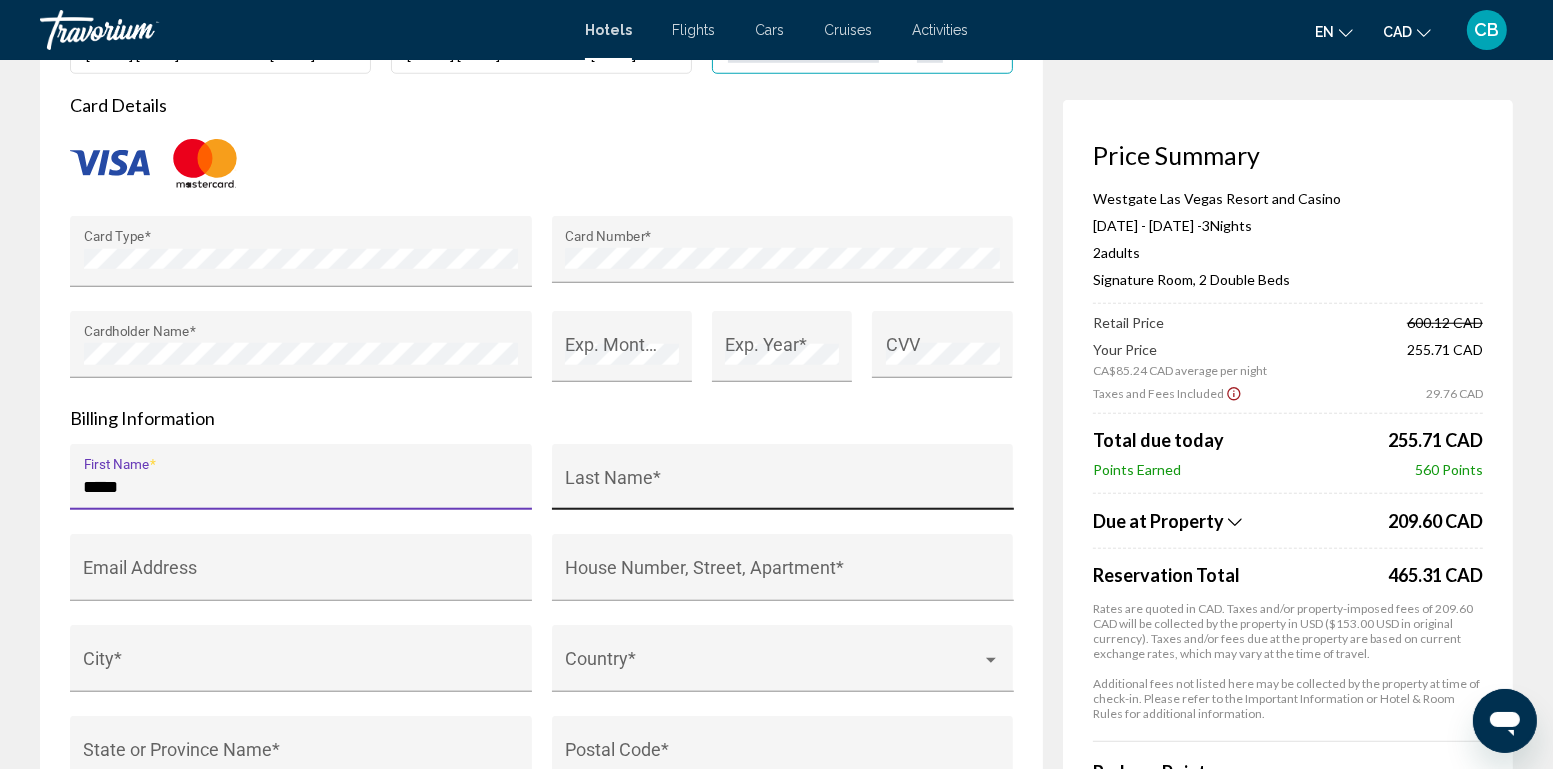 type on "*****" 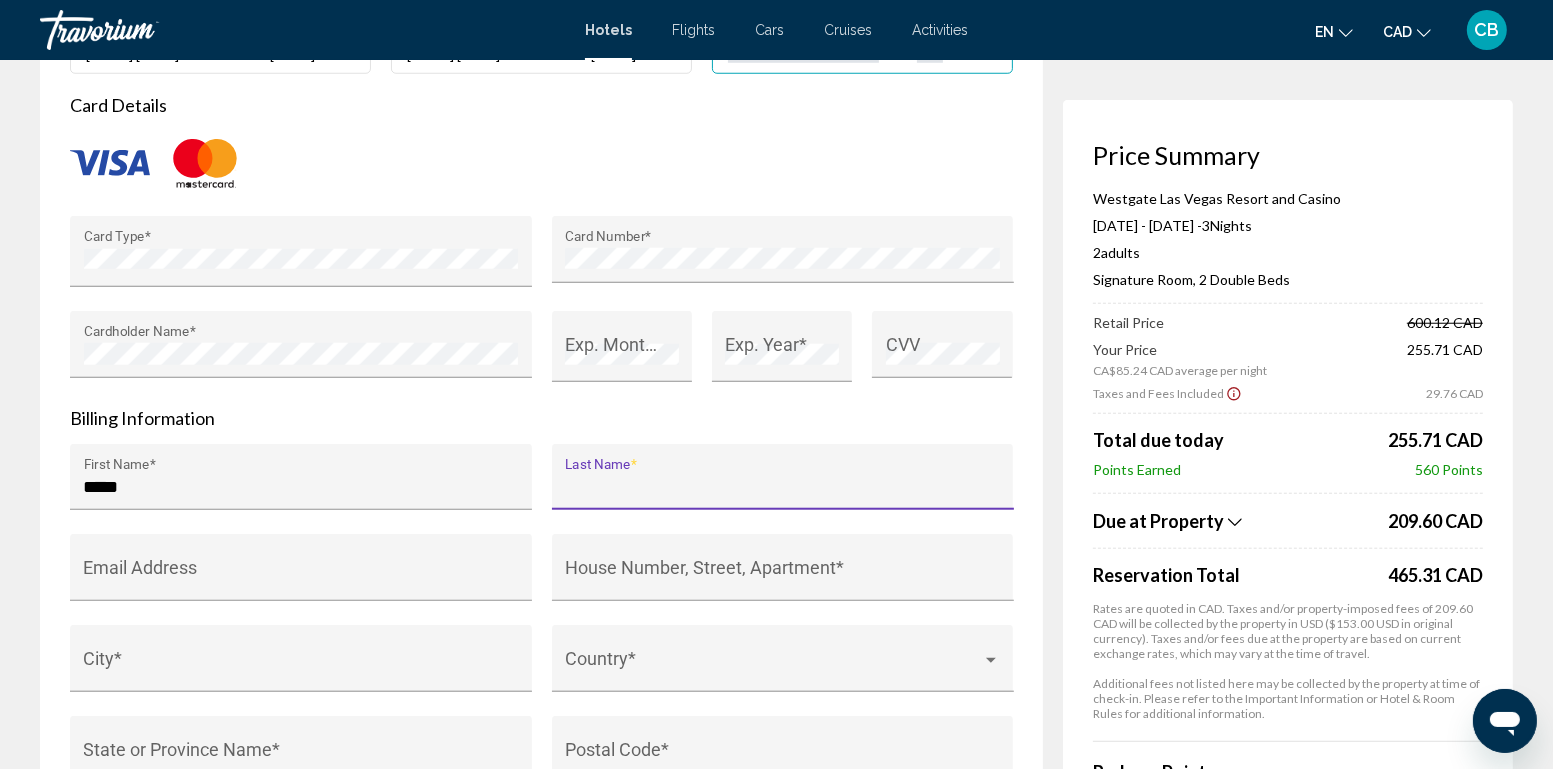 type on "*" 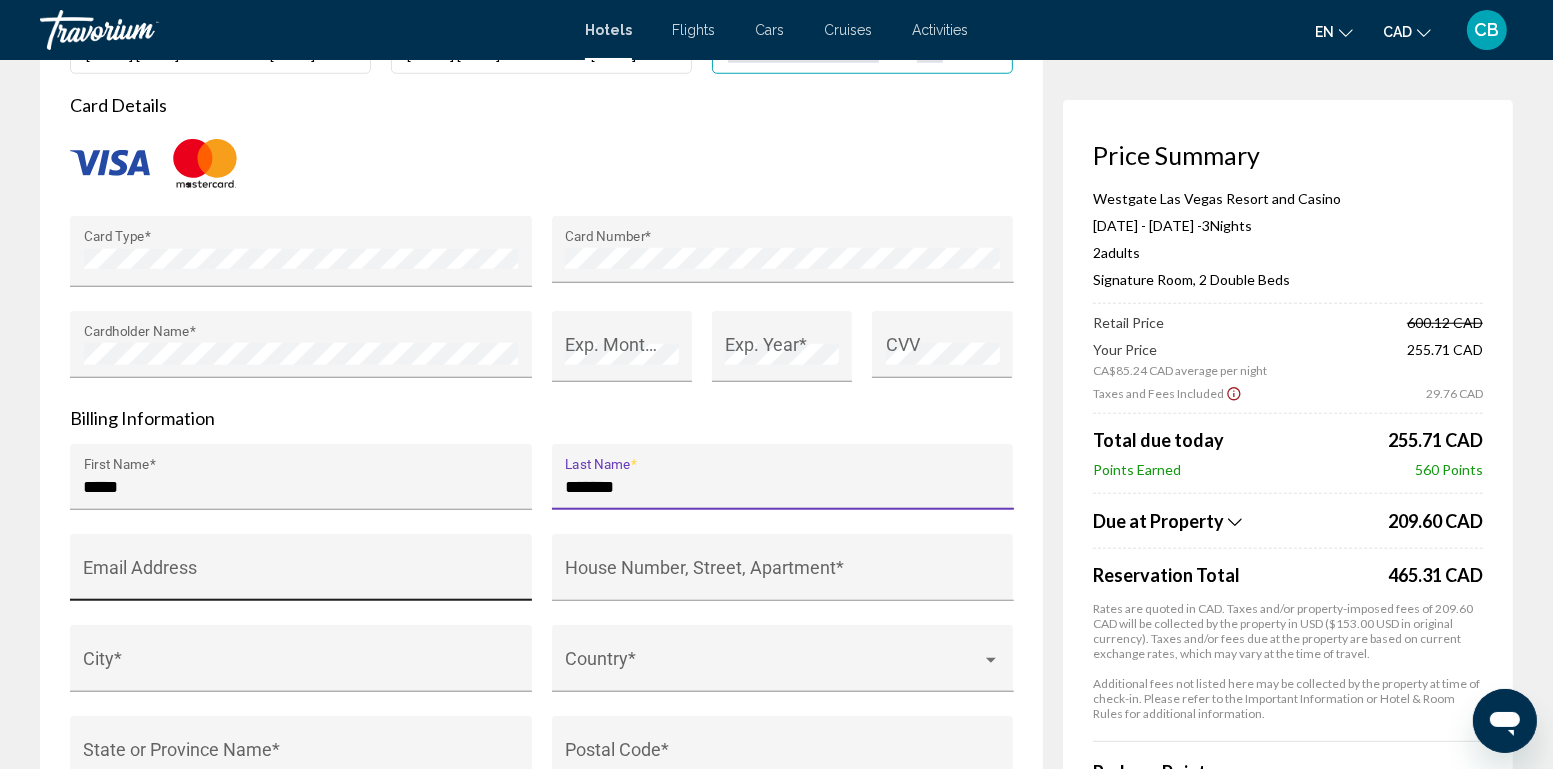 type on "*******" 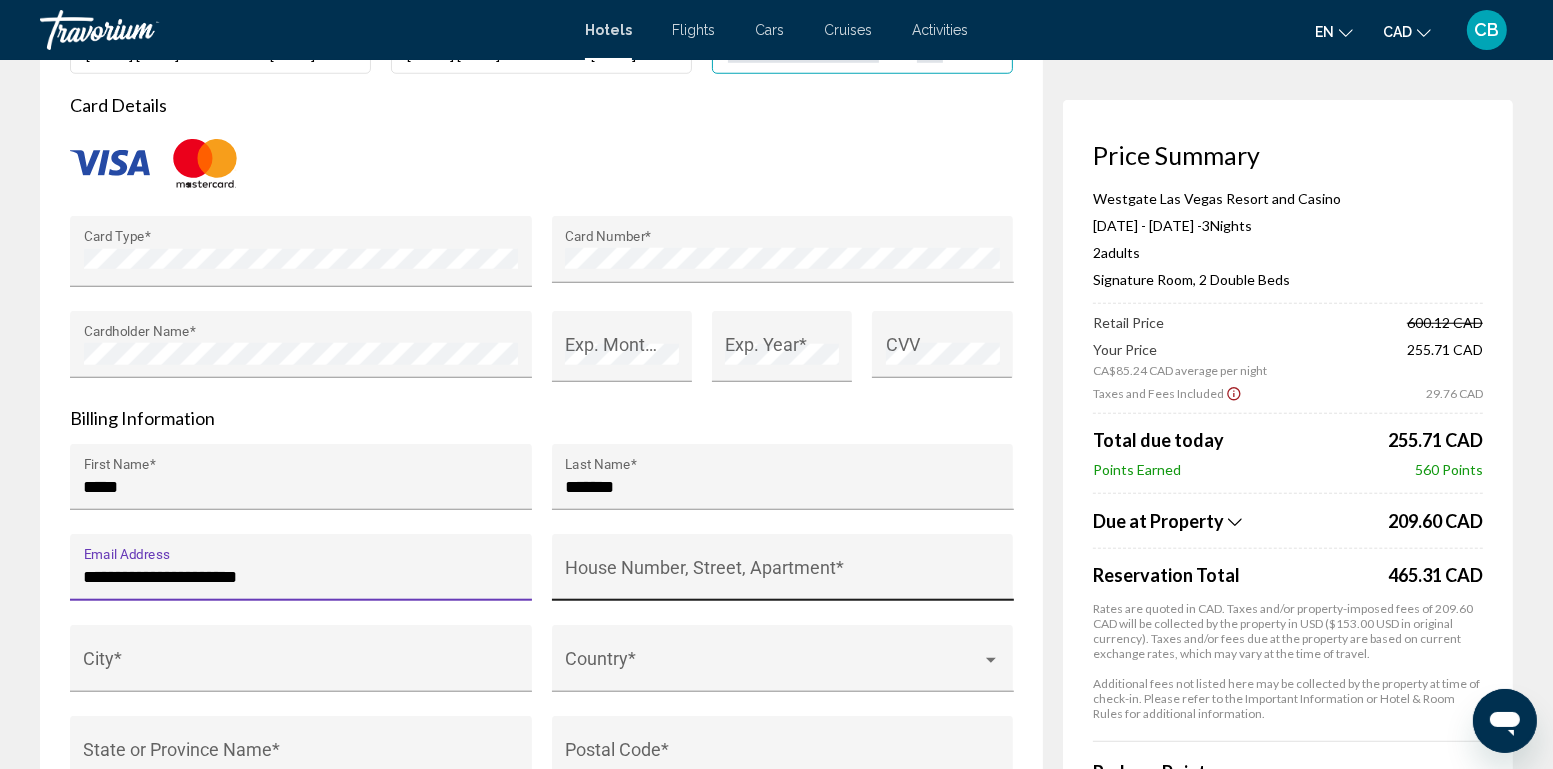 type on "**********" 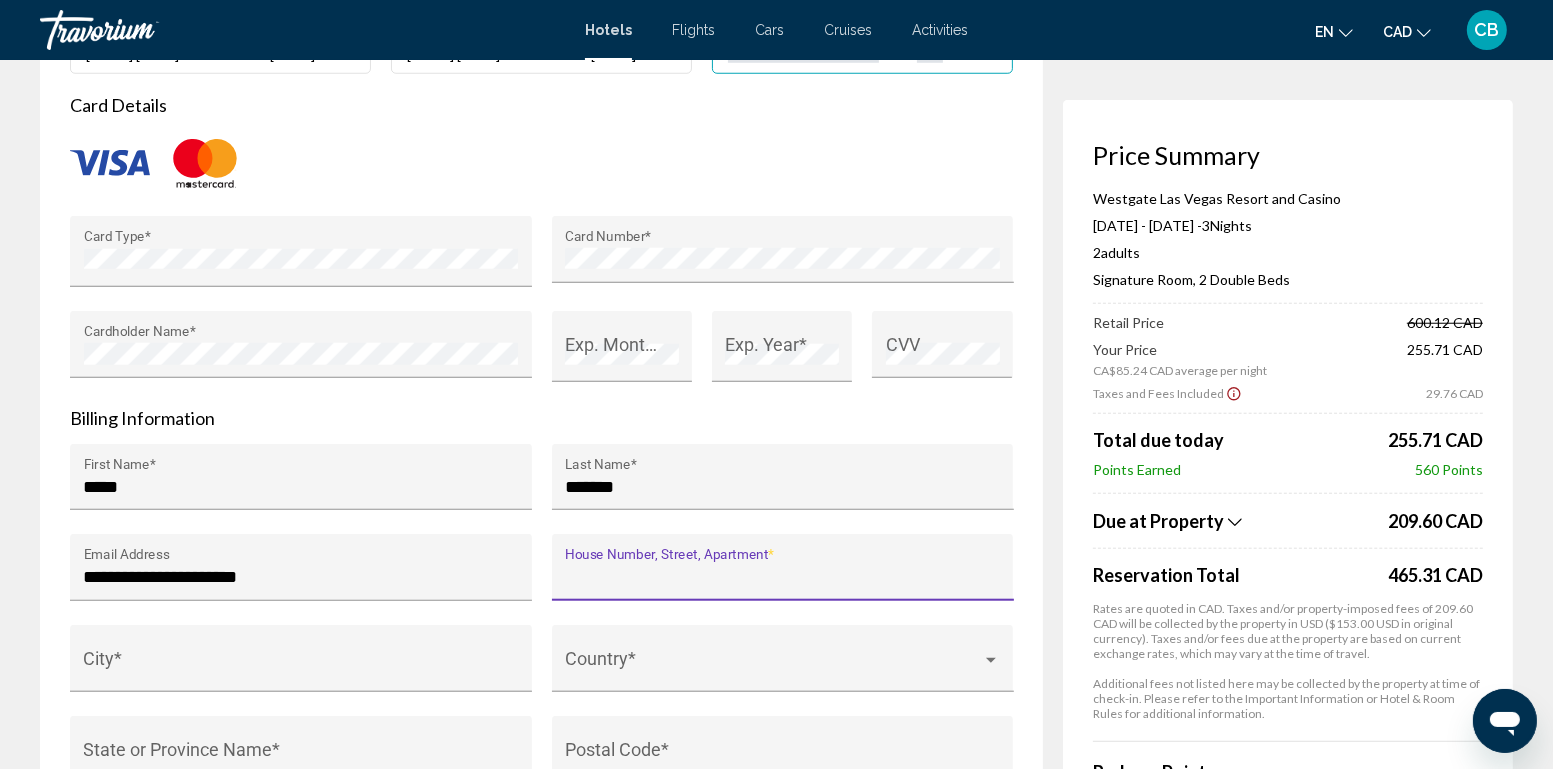 click on "House Number, Street, Apartment  *" at bounding box center (782, 577) 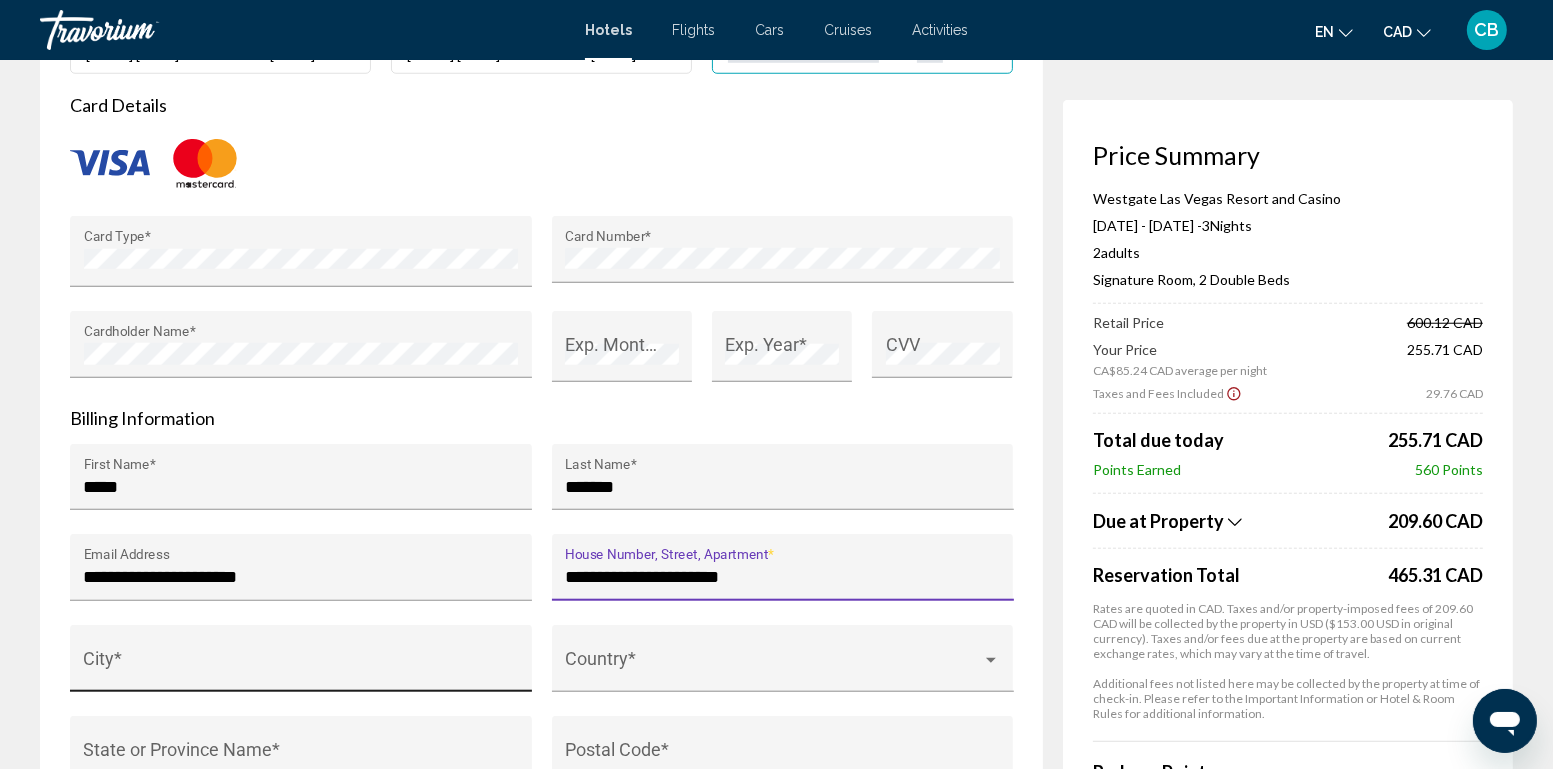 type on "**********" 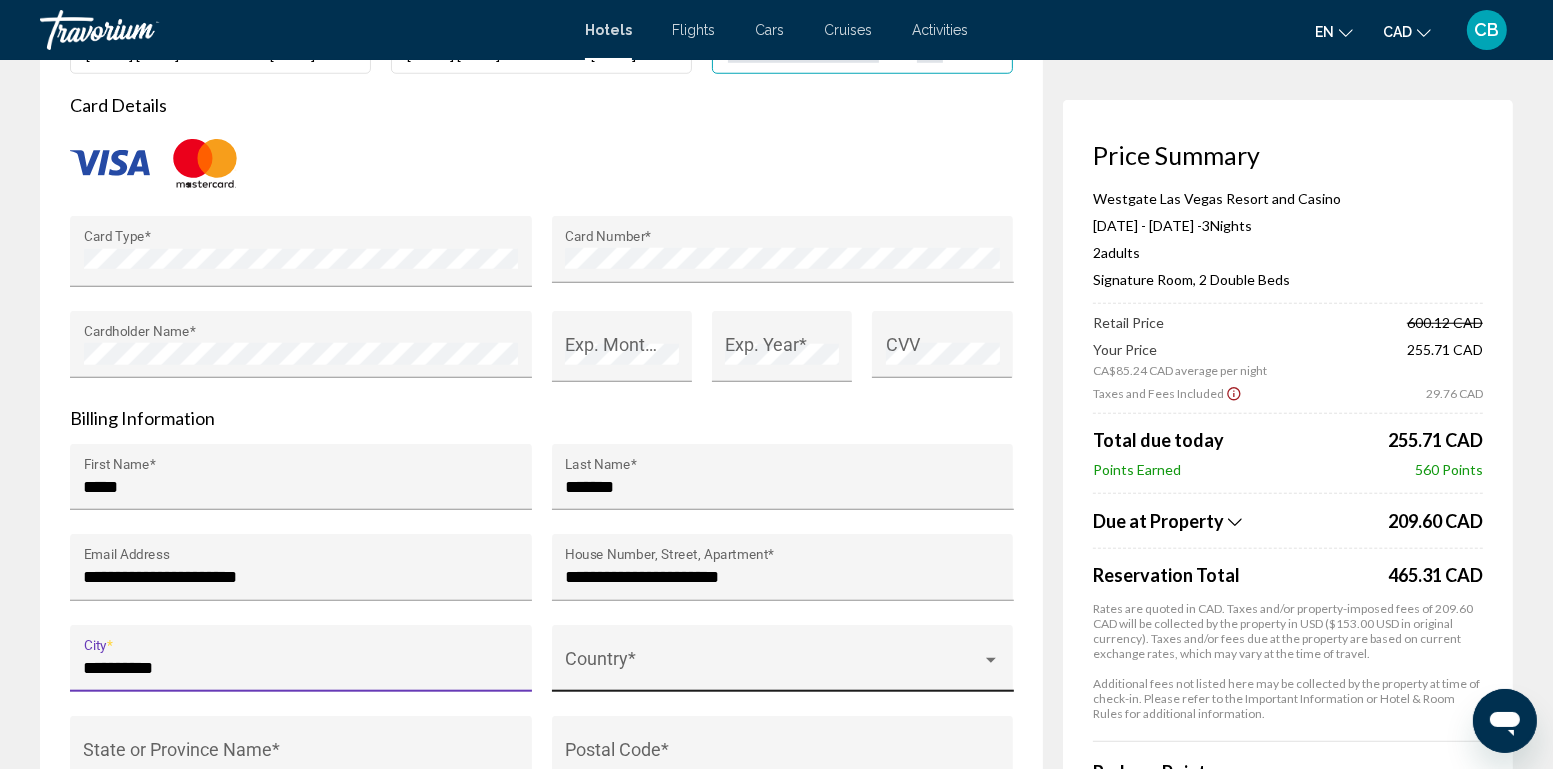 type on "**********" 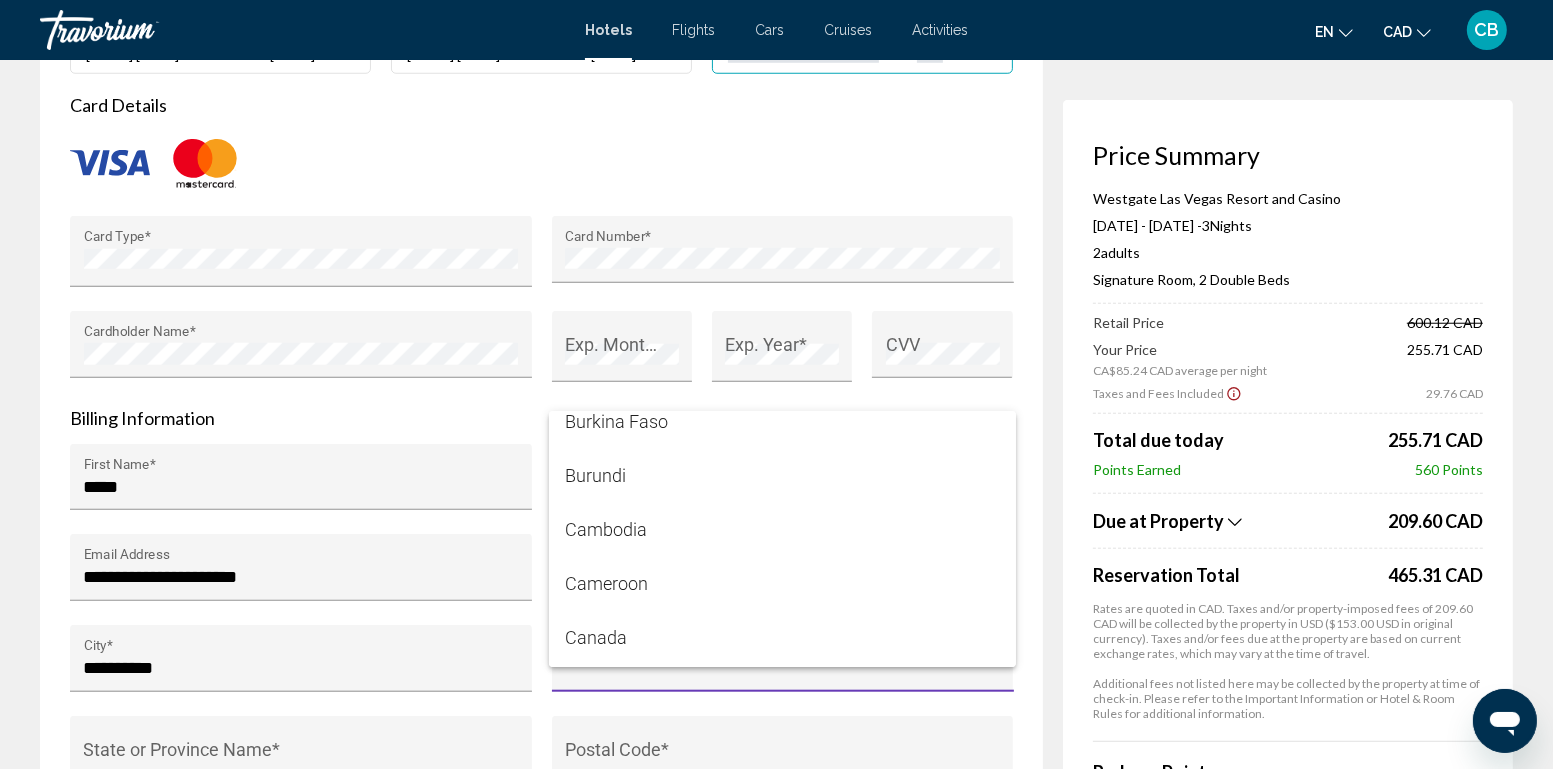 scroll, scrollTop: 2014, scrollLeft: 0, axis: vertical 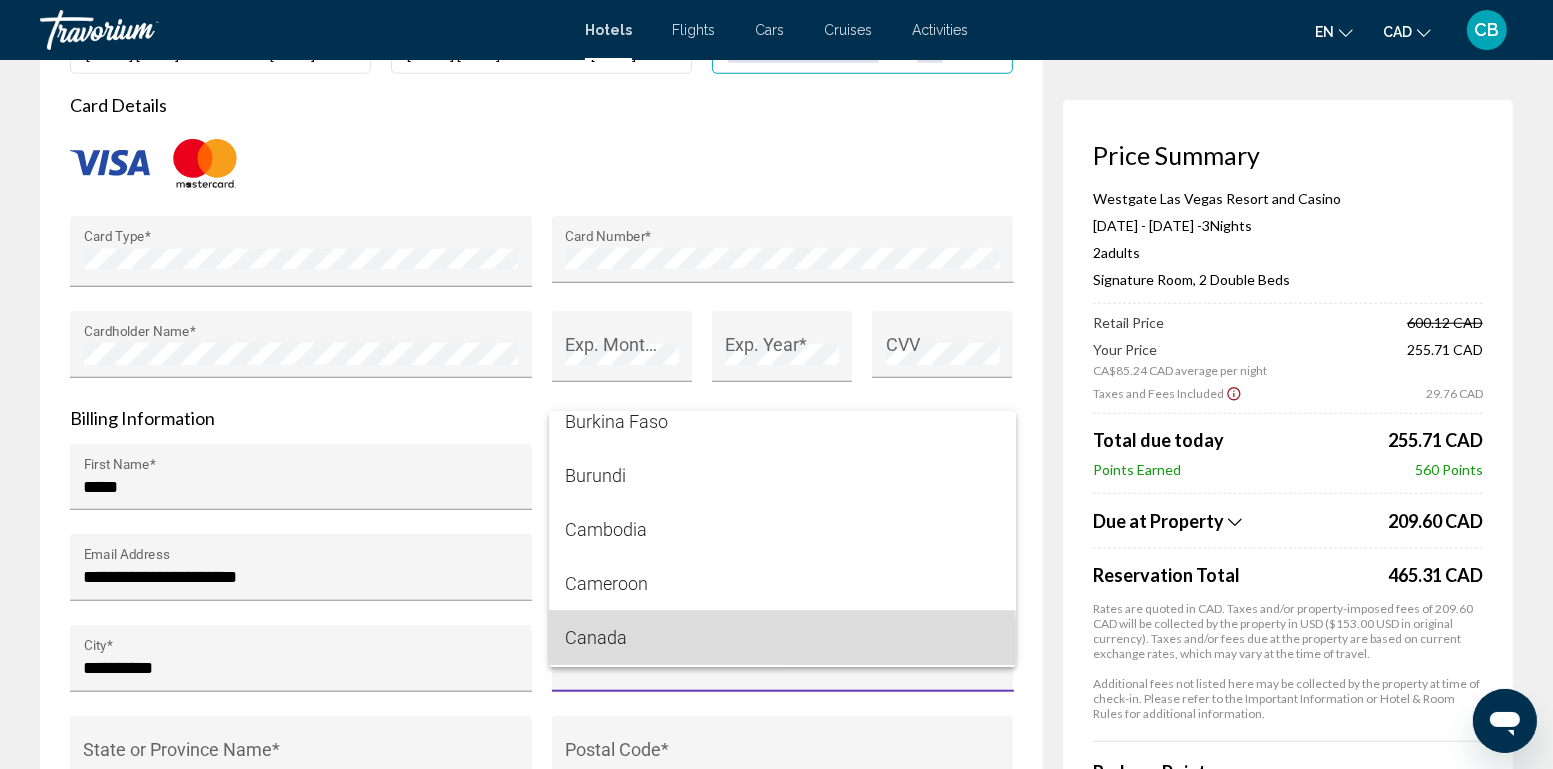 click on "Canada" at bounding box center (782, 638) 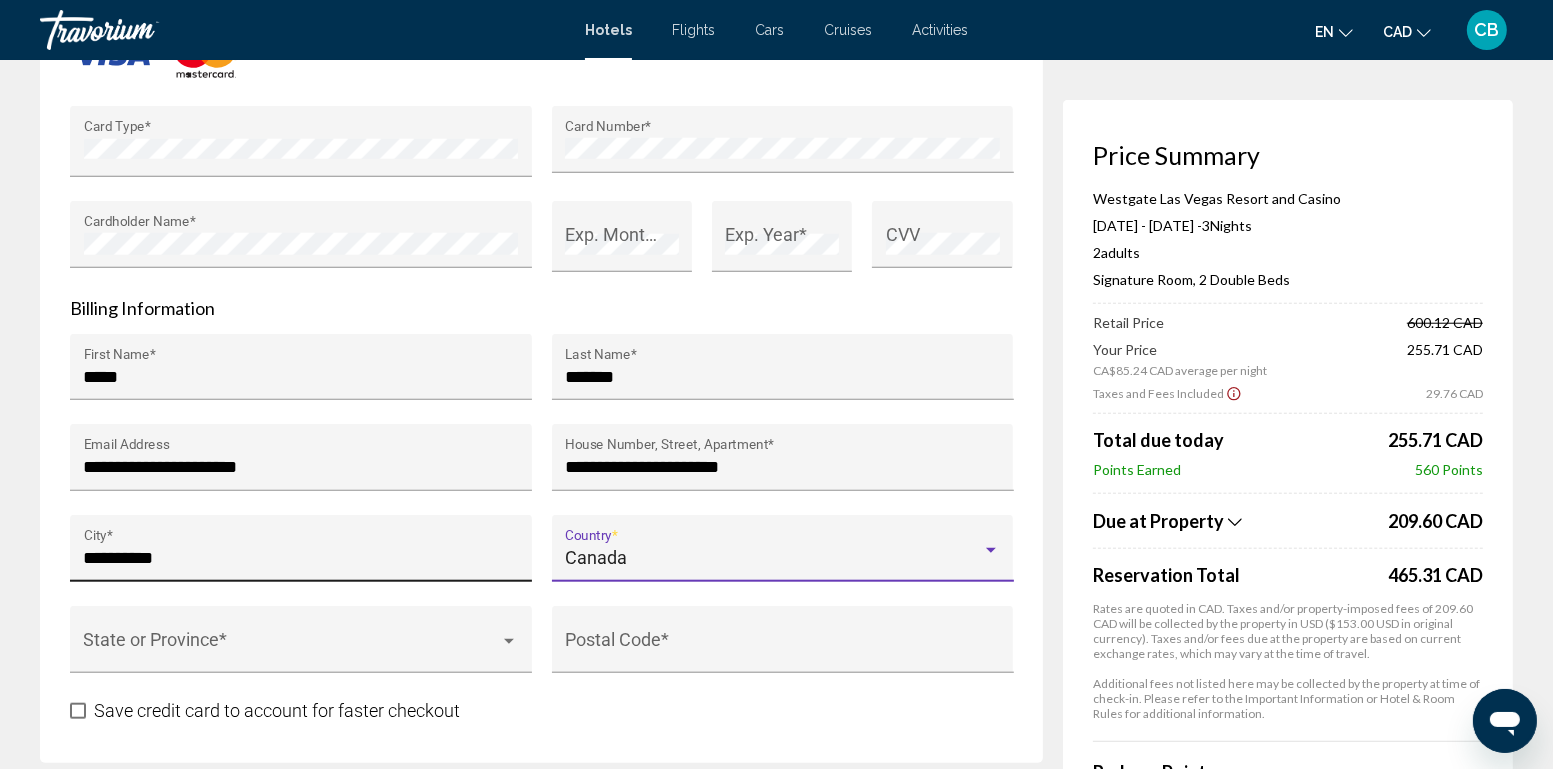 scroll, scrollTop: 1918, scrollLeft: 0, axis: vertical 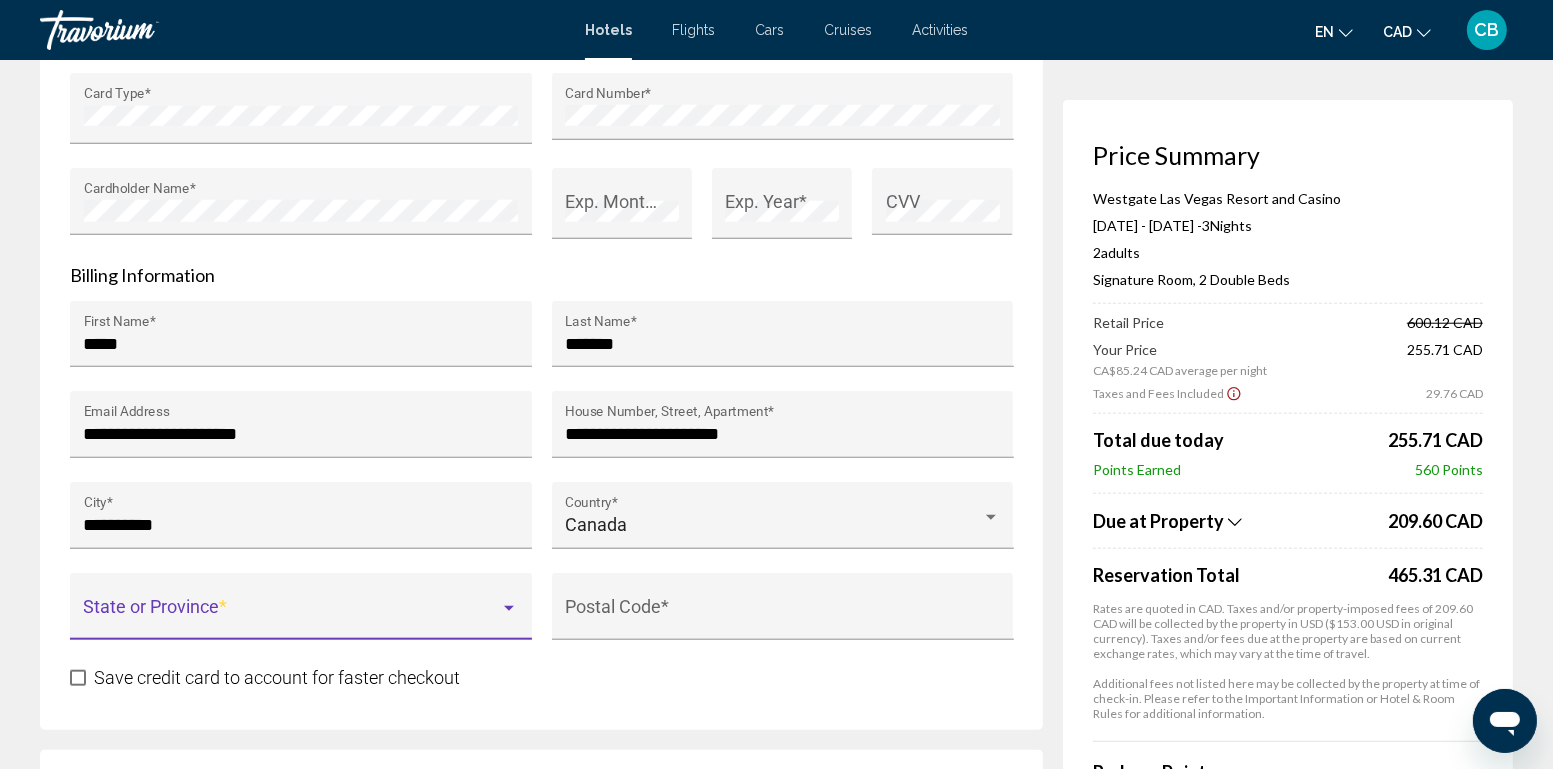 click at bounding box center (292, 616) 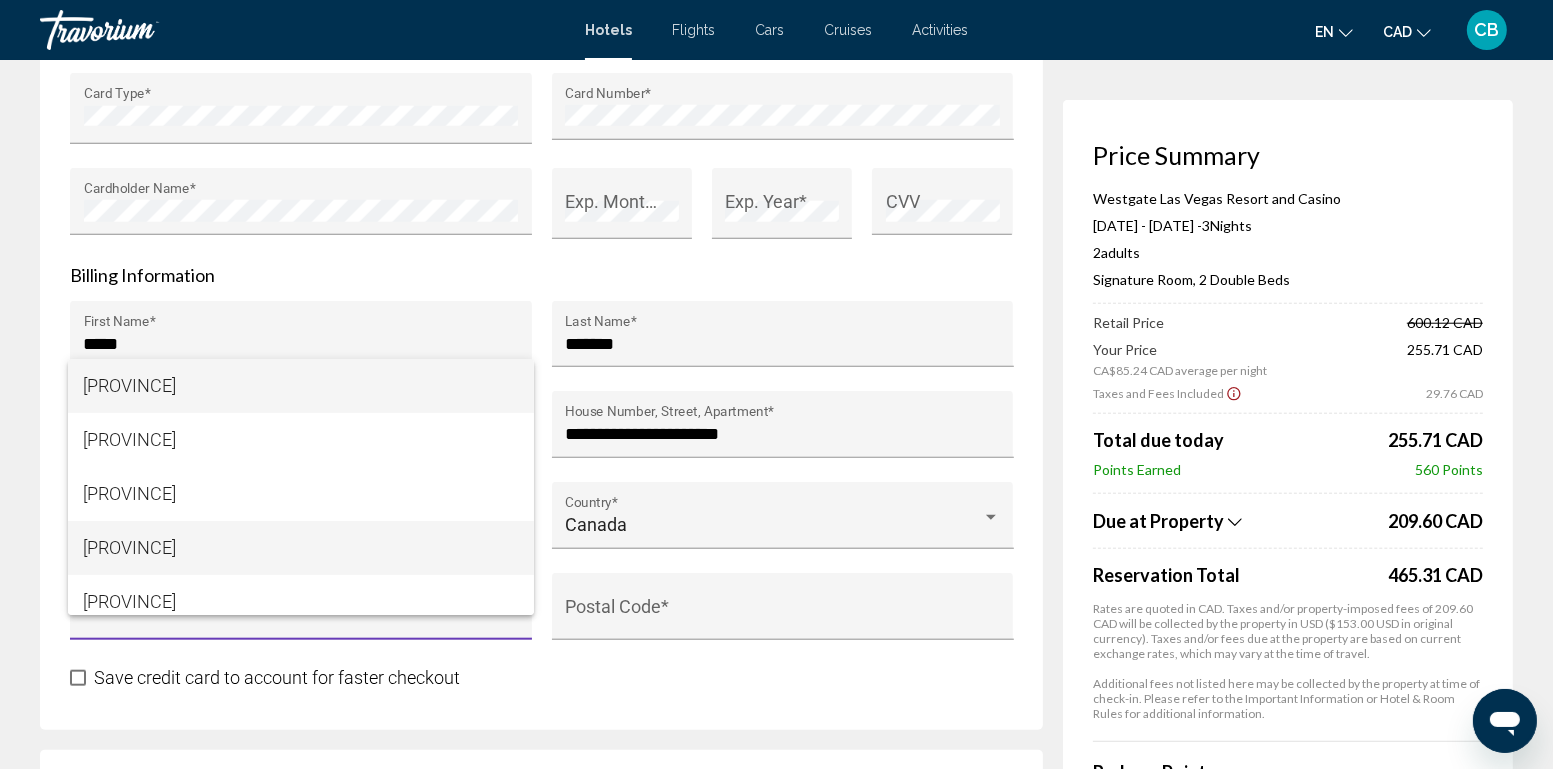 scroll, scrollTop: 446, scrollLeft: 0, axis: vertical 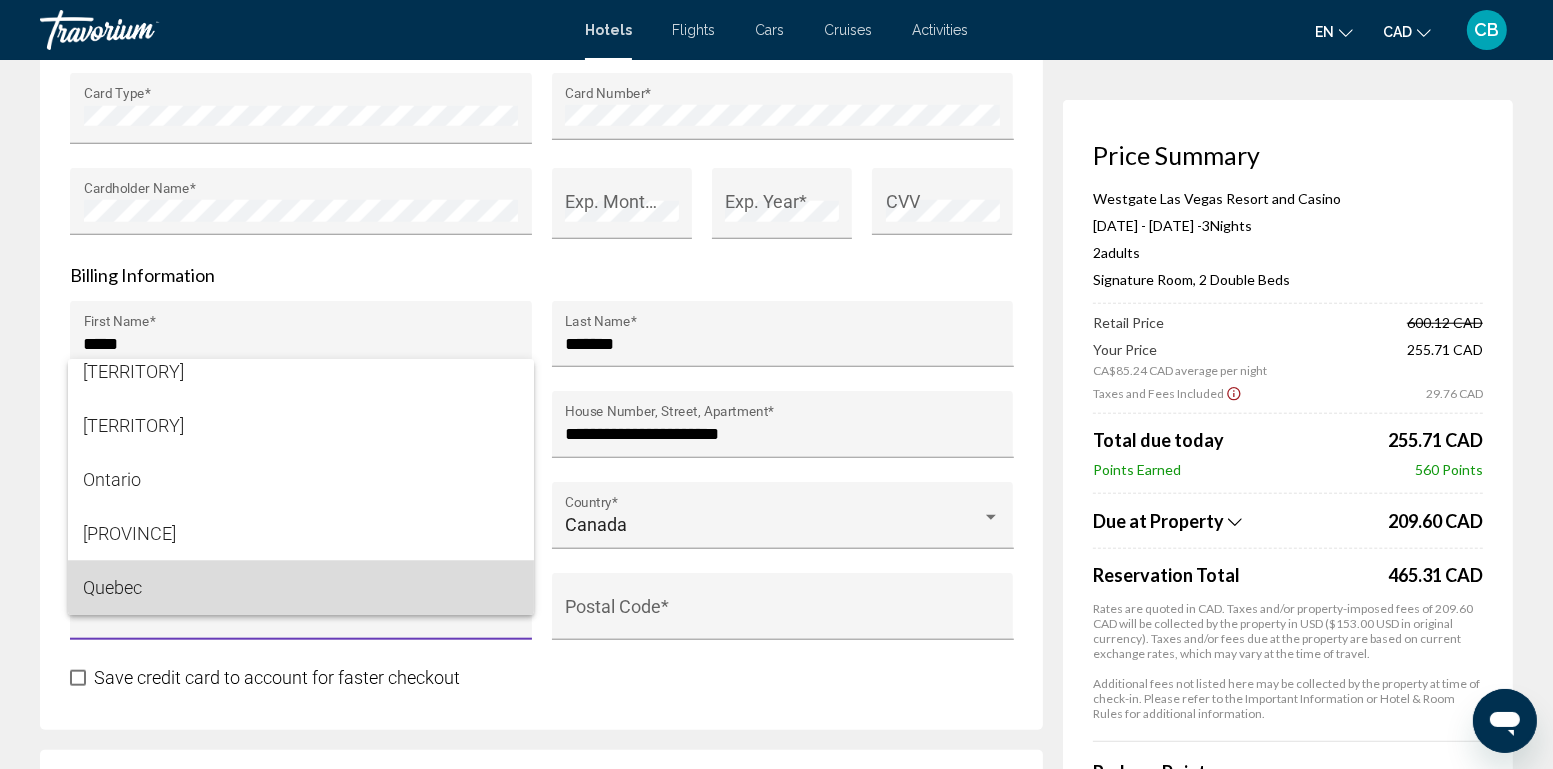 click on "Quebec" at bounding box center (301, 588) 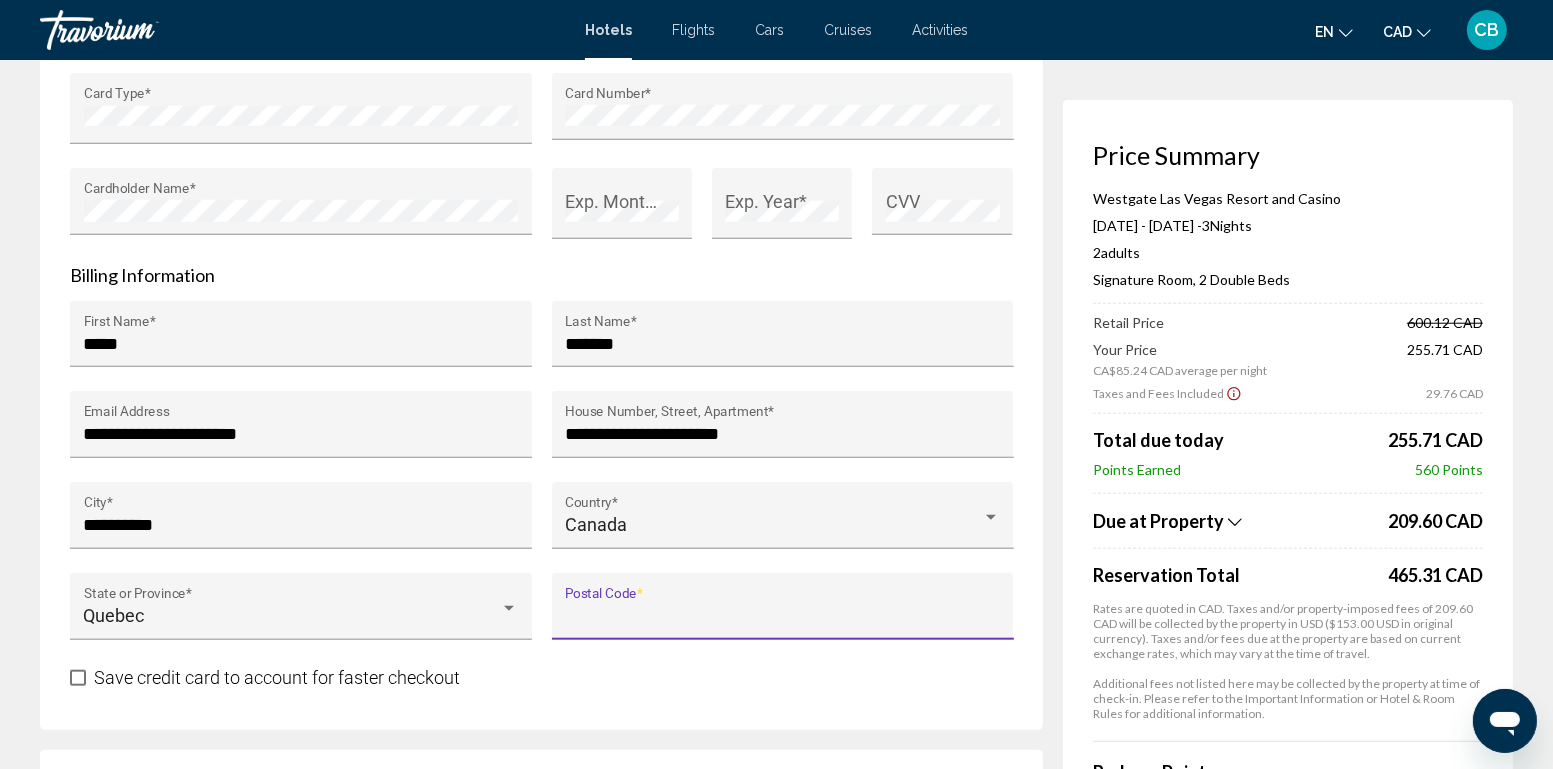 click on "Postal Code  *" at bounding box center (782, 616) 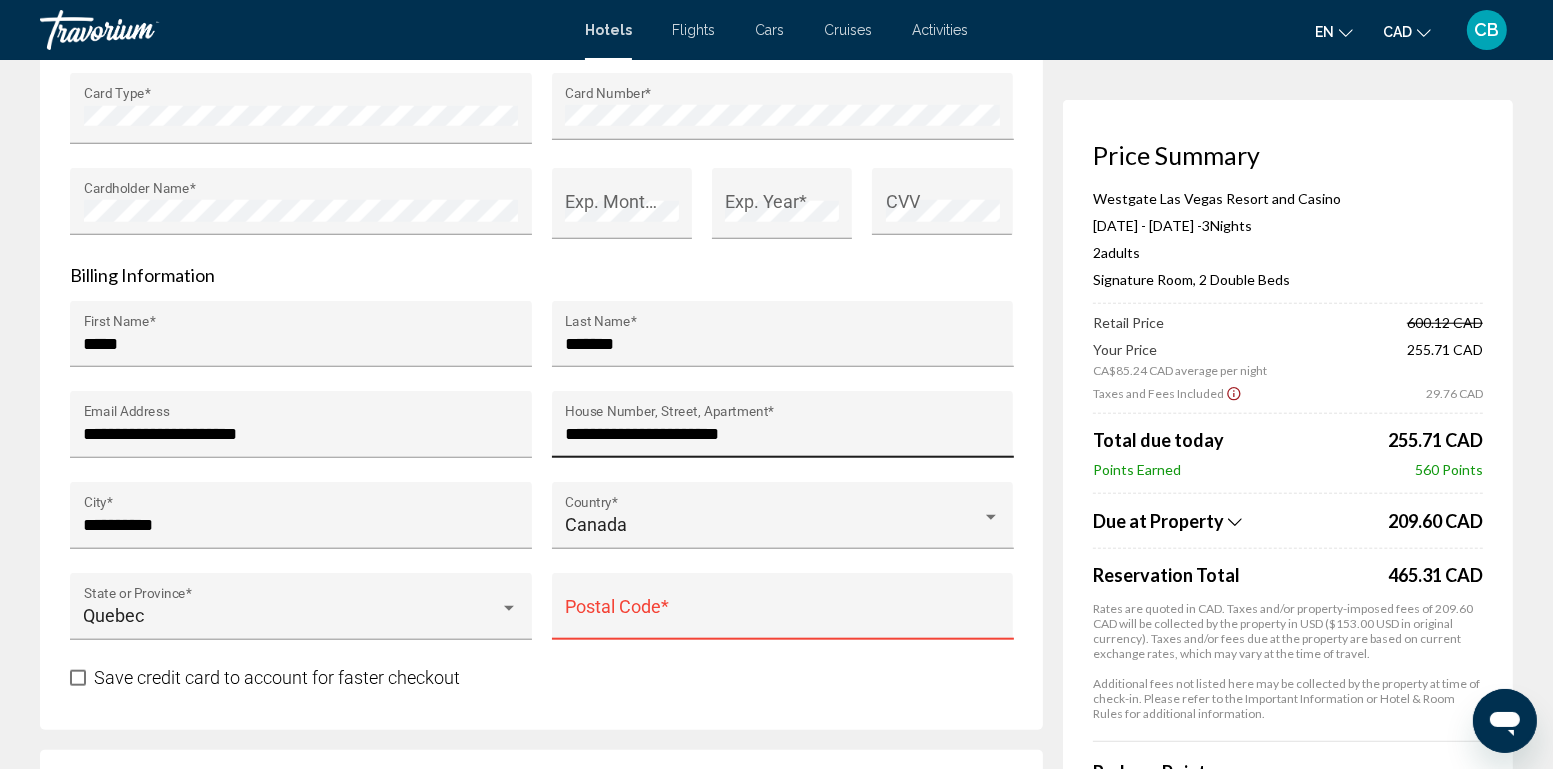drag, startPoint x: 565, startPoint y: 425, endPoint x: 804, endPoint y: 425, distance: 239 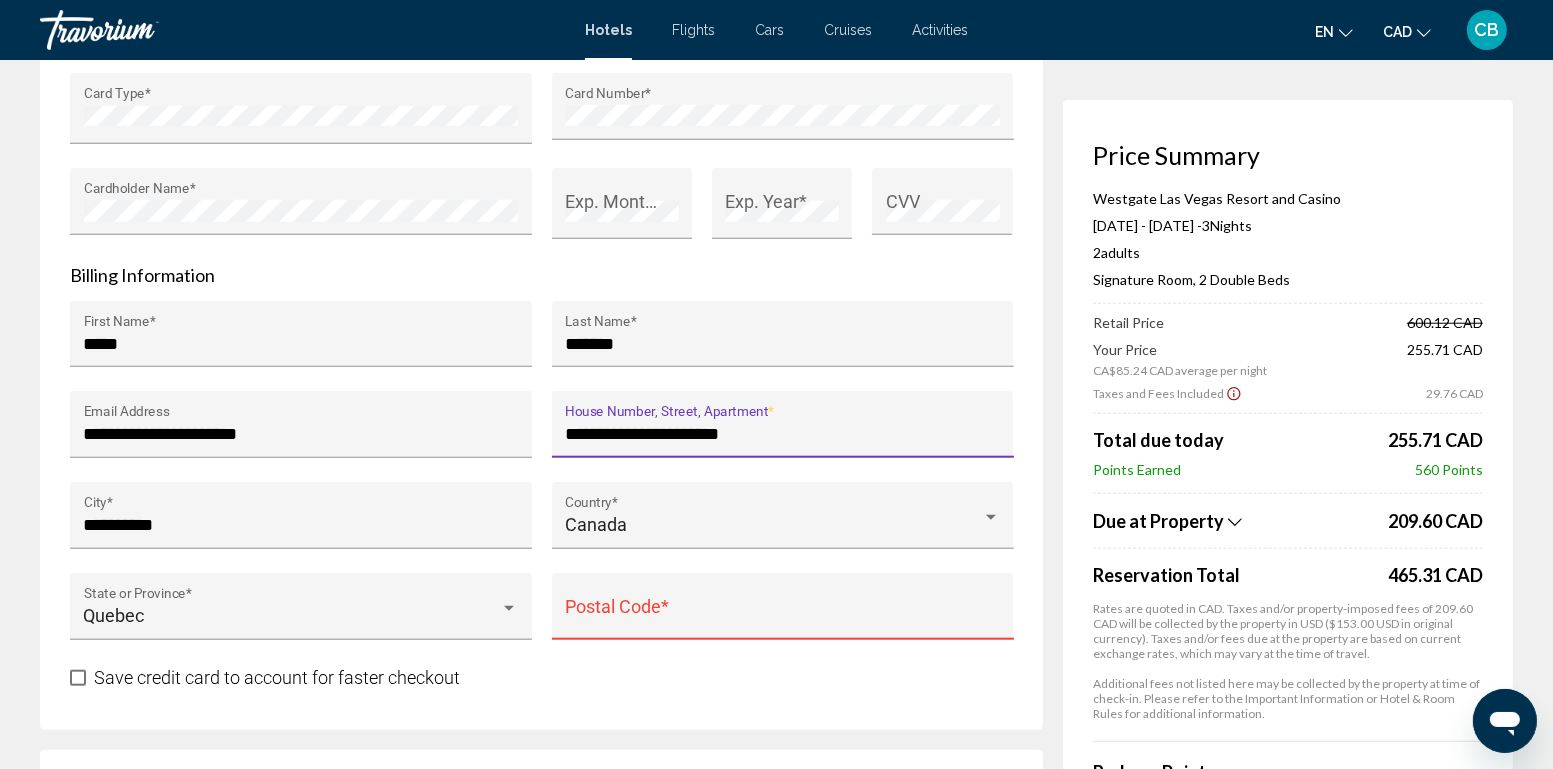 drag, startPoint x: 761, startPoint y: 430, endPoint x: 548, endPoint y: 432, distance: 213.00938 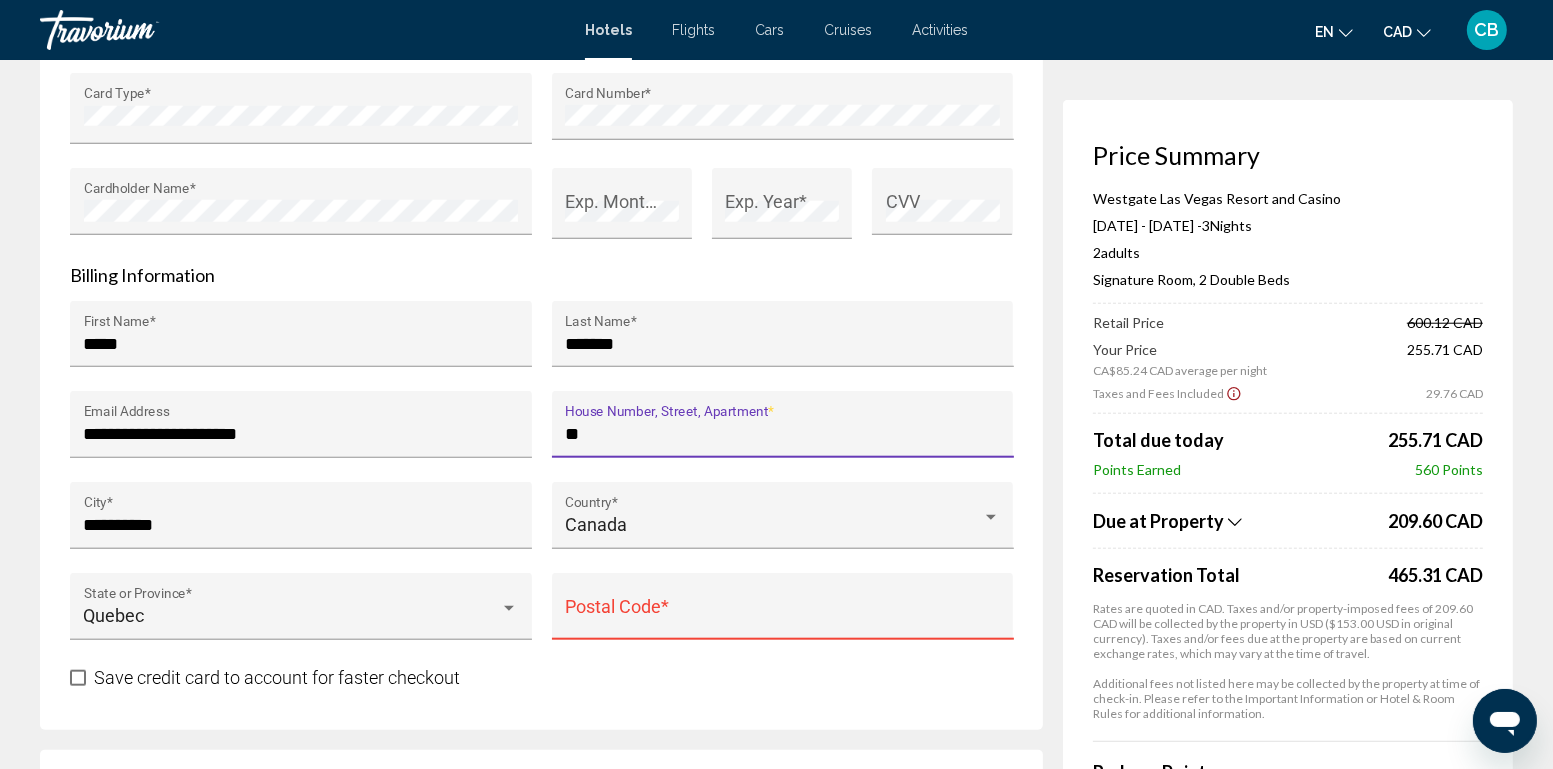 type on "*" 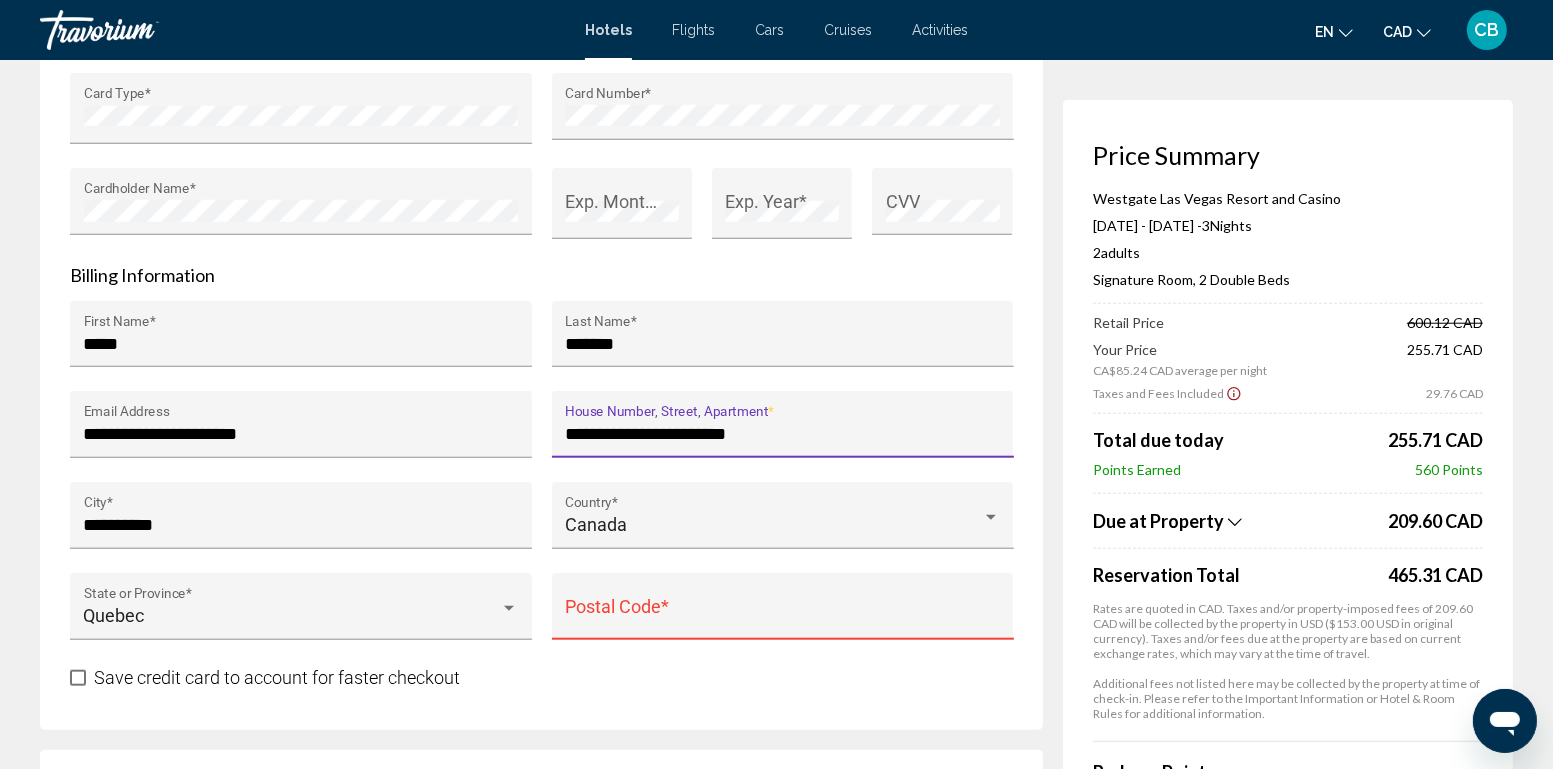 type on "**********" 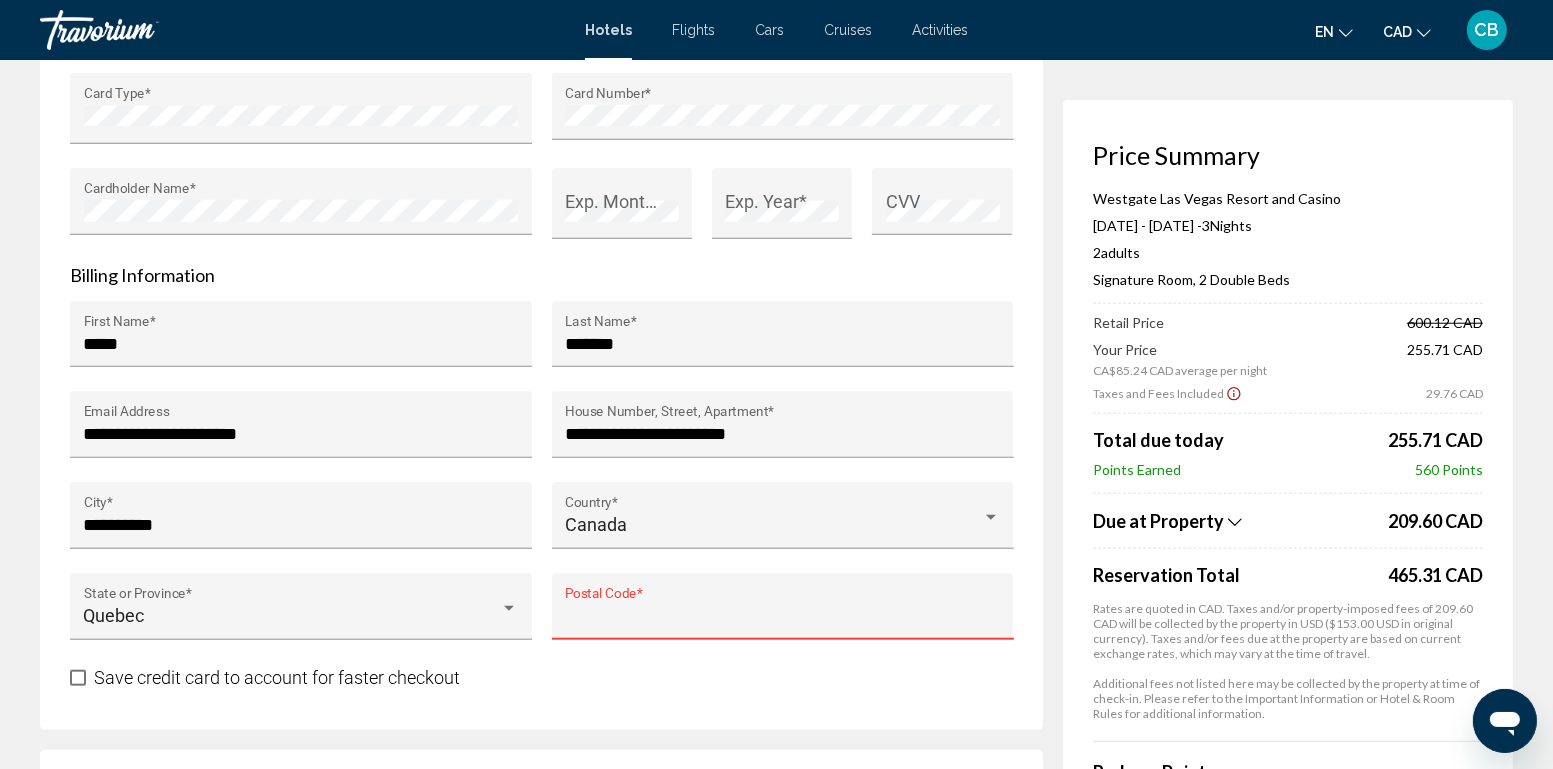 click on "Postal Code  *" at bounding box center (782, 616) 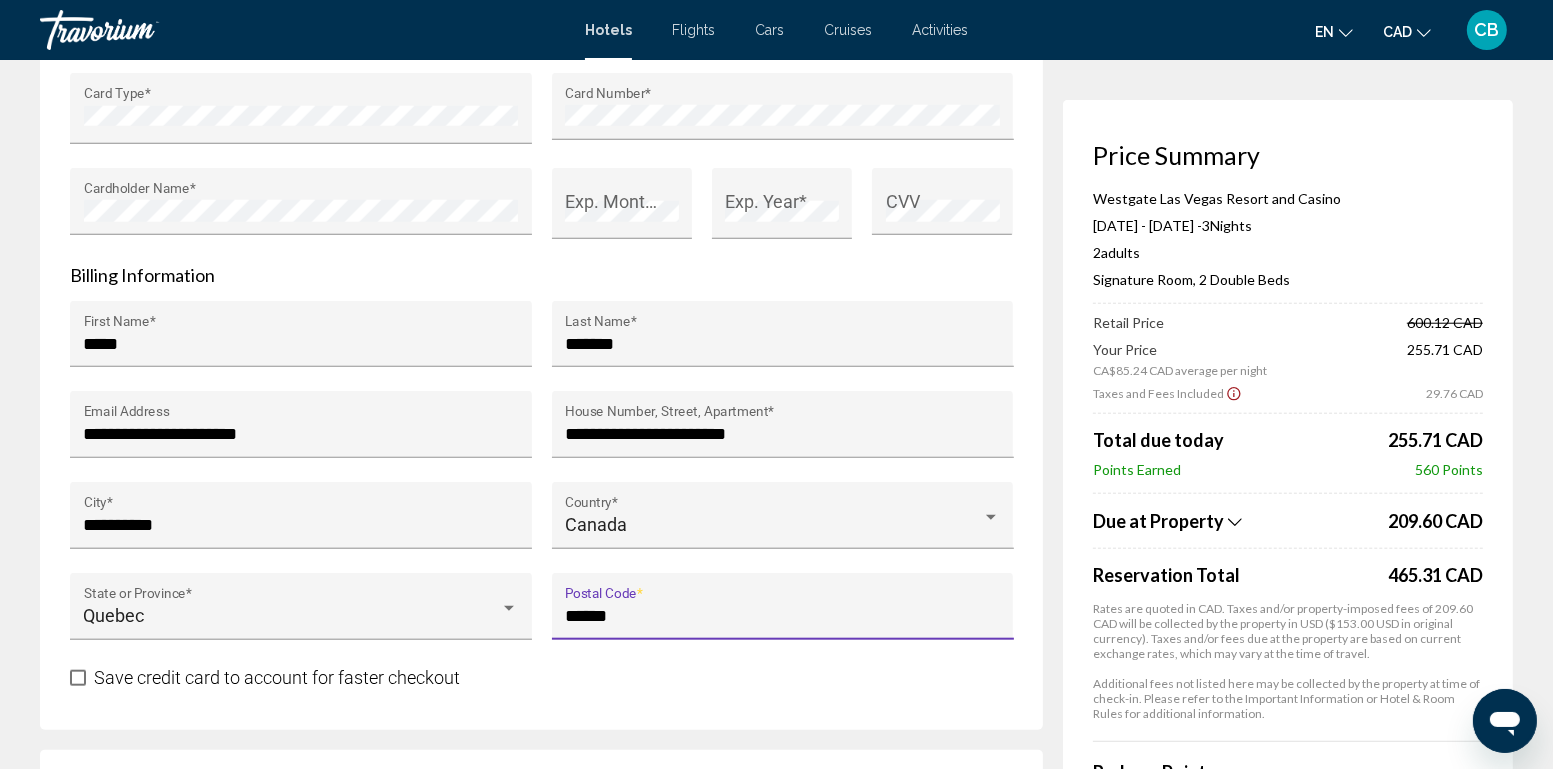 type on "******" 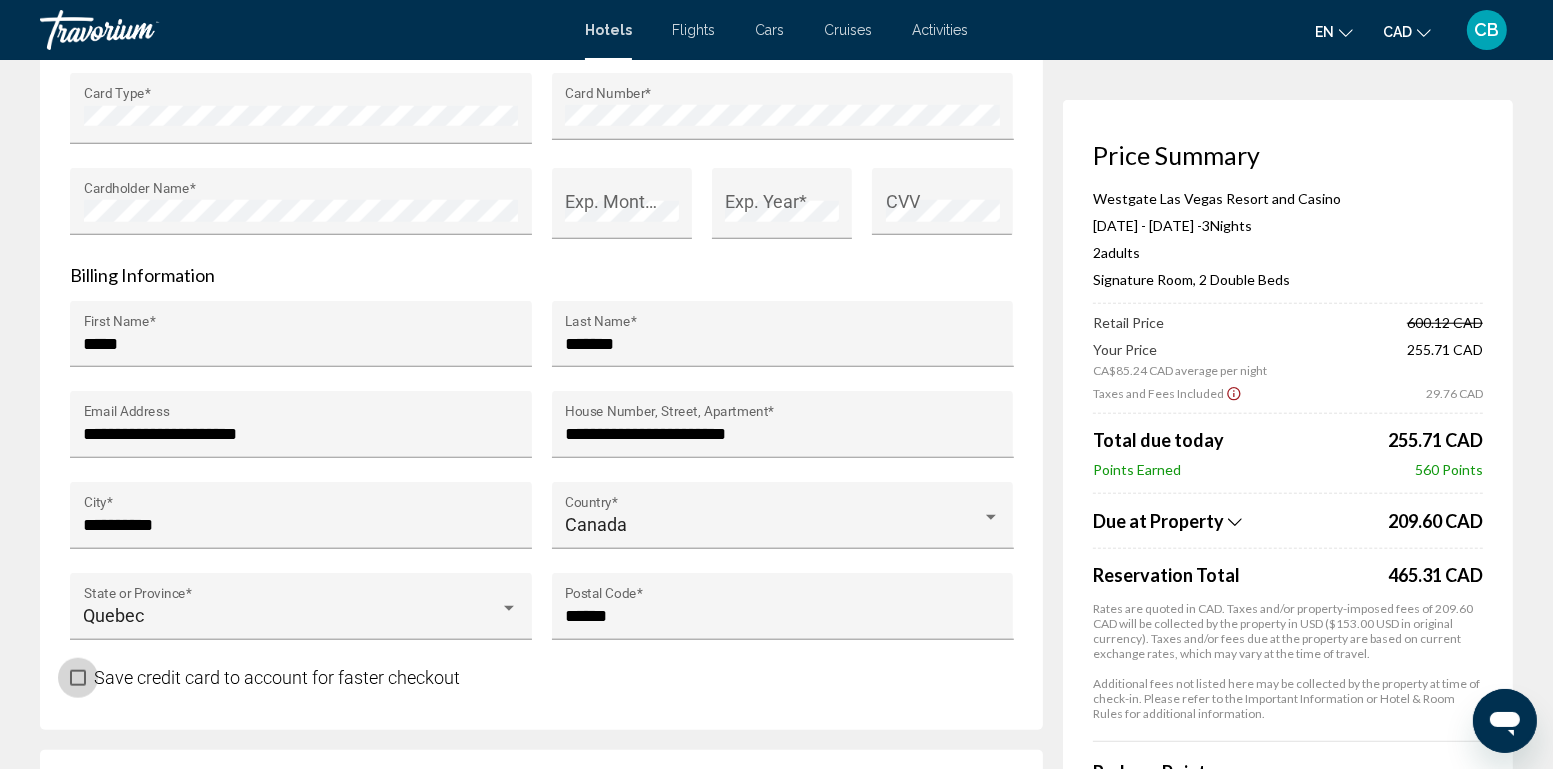 click at bounding box center [78, 678] 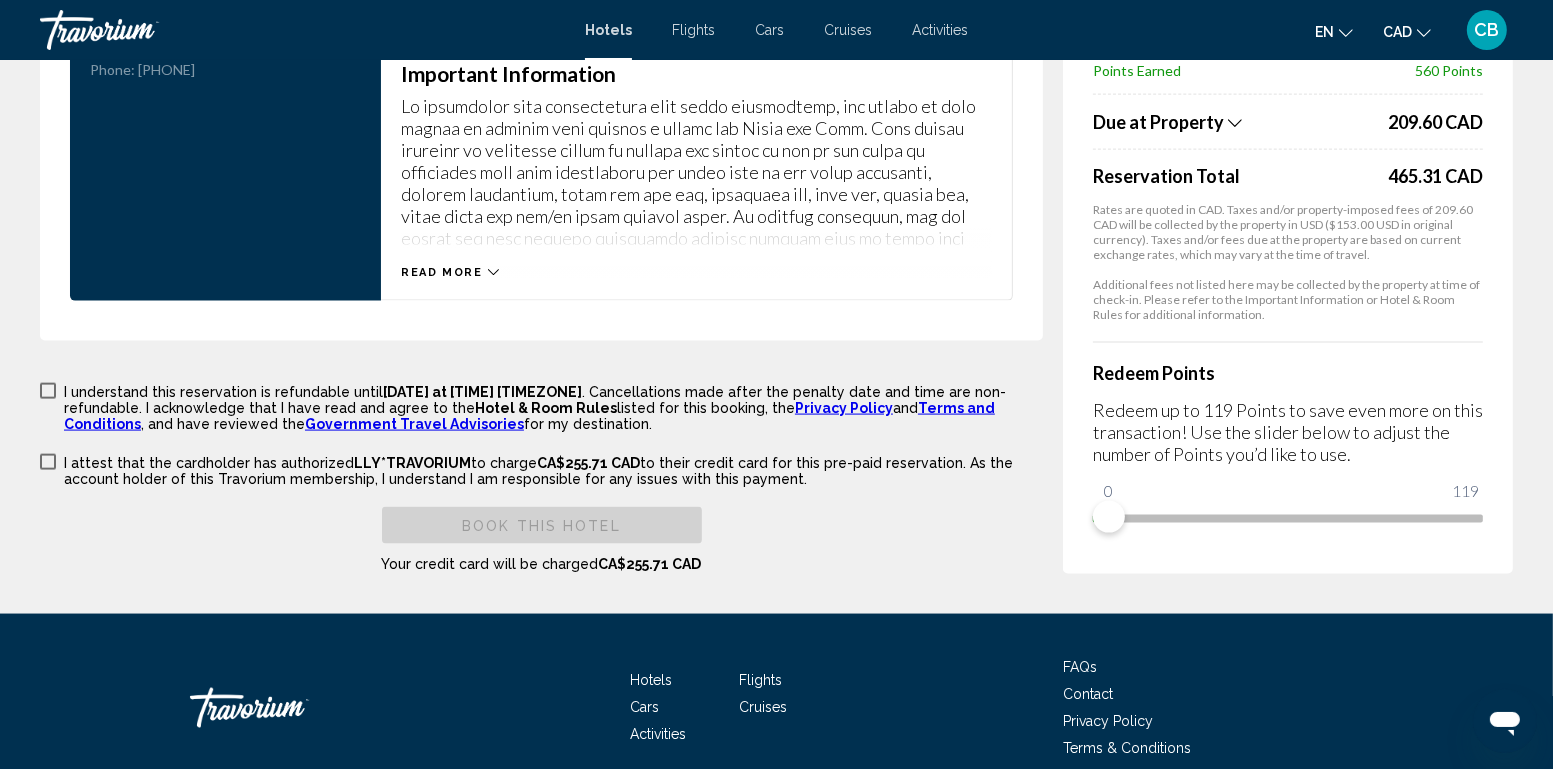 scroll, scrollTop: 2862, scrollLeft: 0, axis: vertical 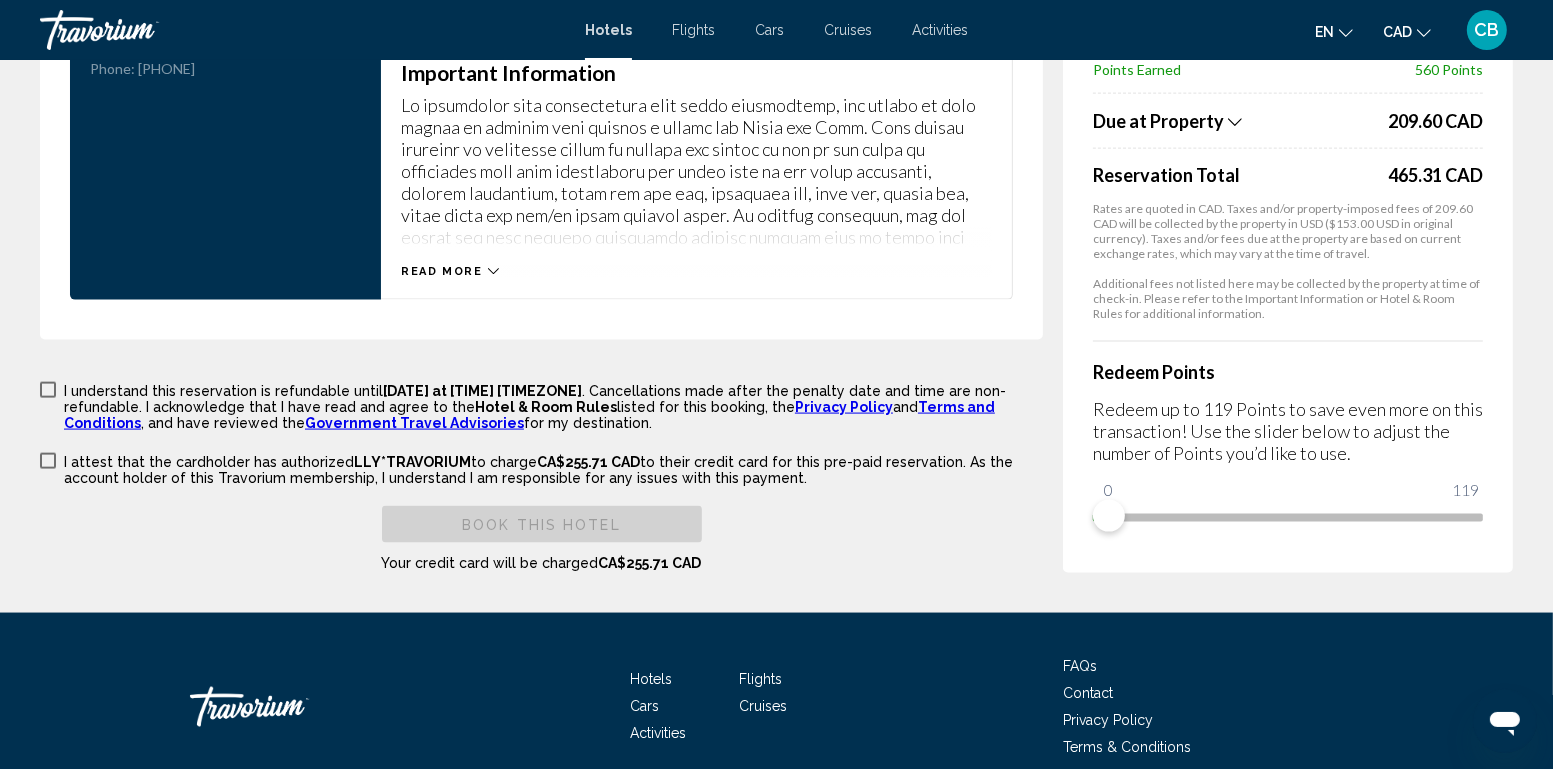 click at bounding box center (48, 390) 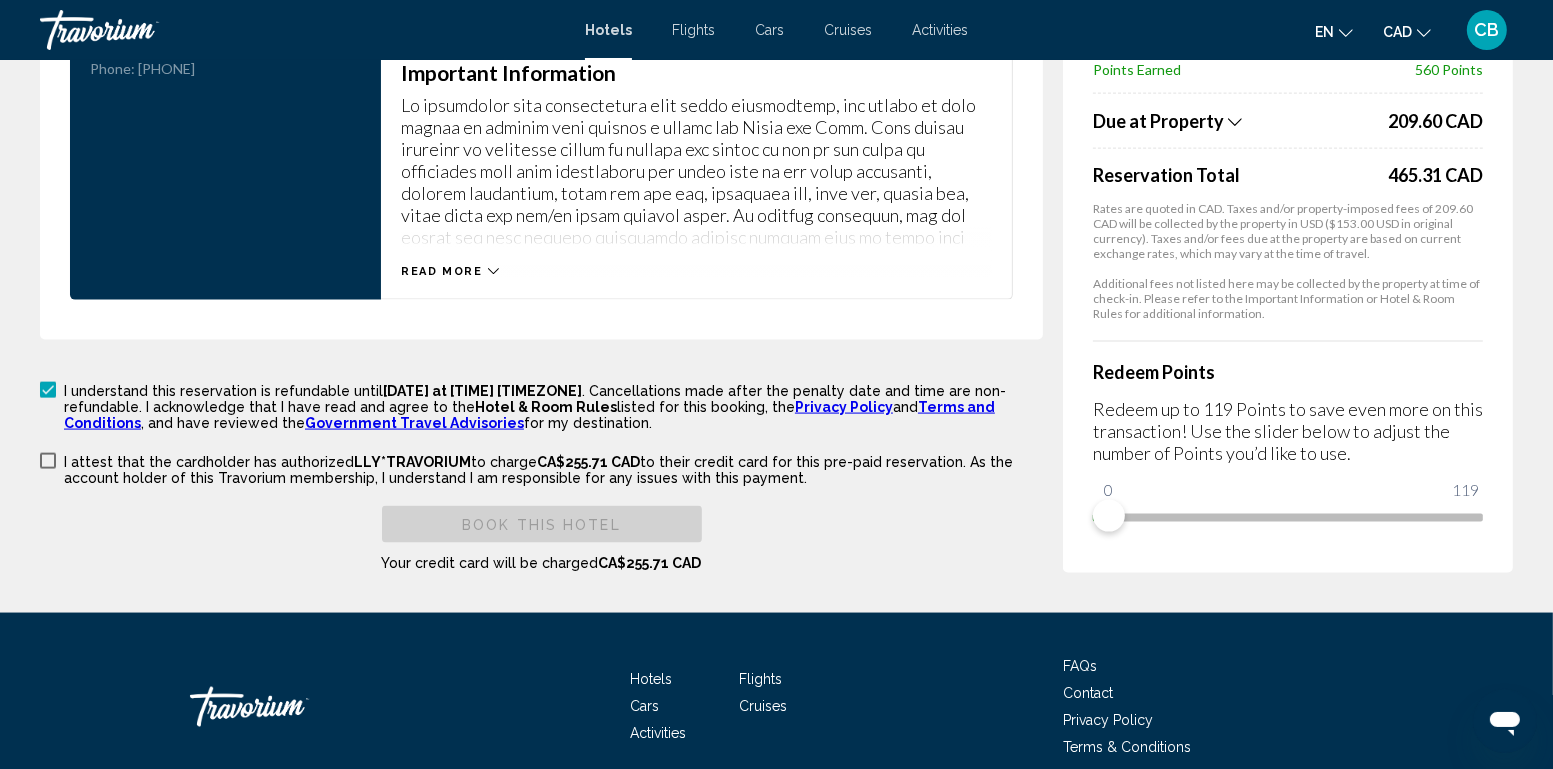 click at bounding box center [48, 461] 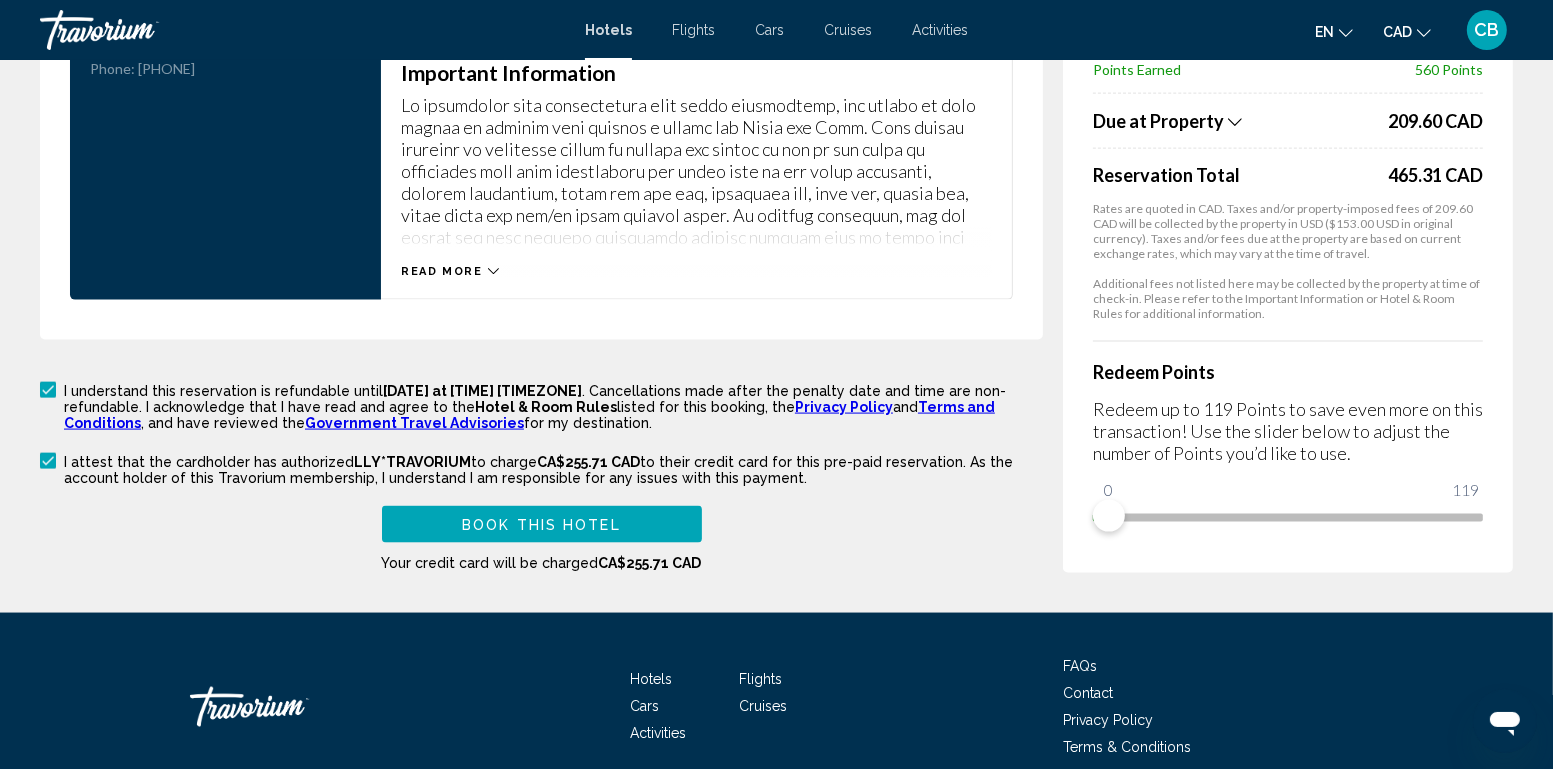click on "Book this hotel" at bounding box center [541, 525] 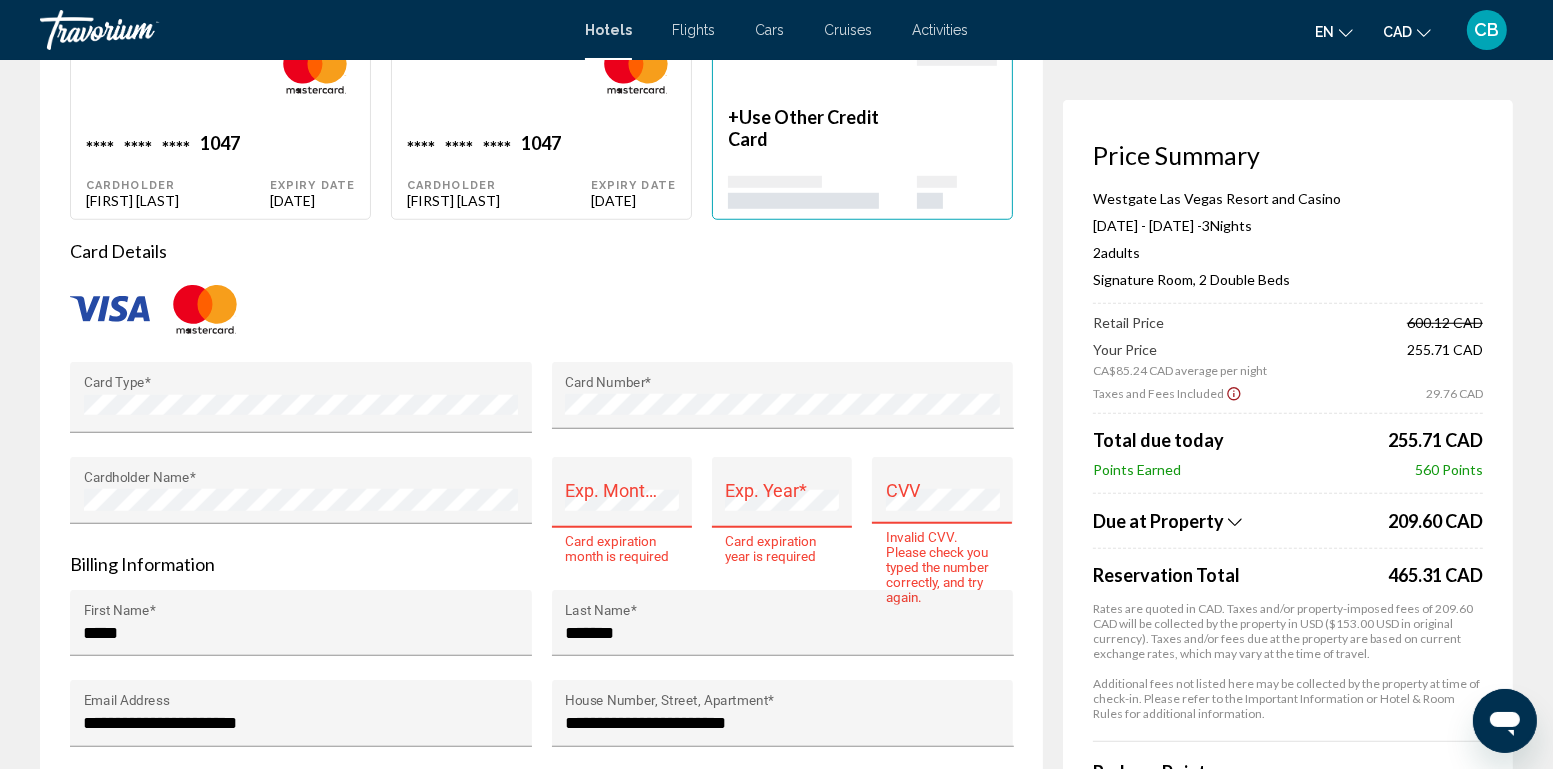 scroll, scrollTop: 1663, scrollLeft: 0, axis: vertical 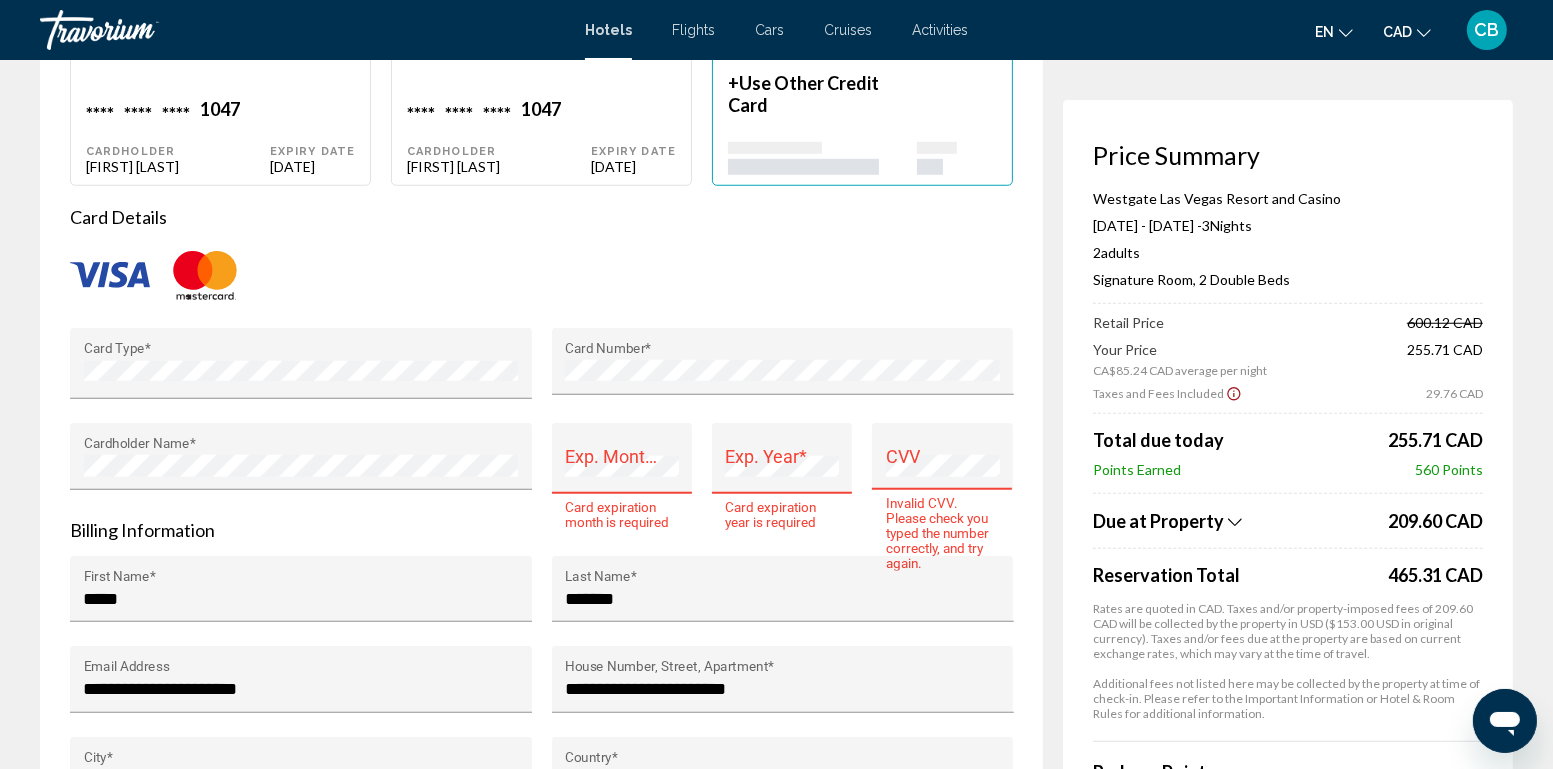 type on "**********" 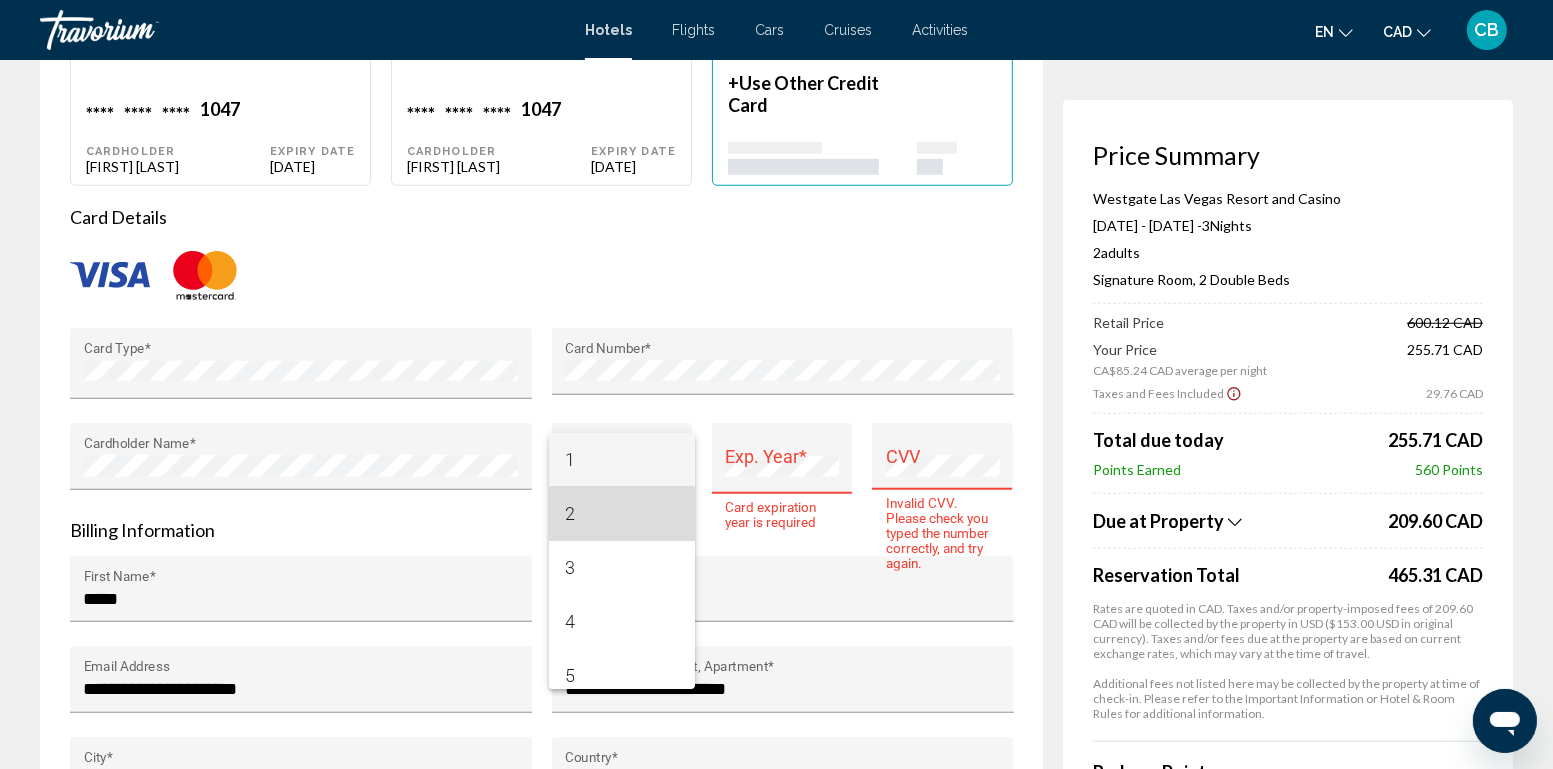 click on "2" at bounding box center [622, 514] 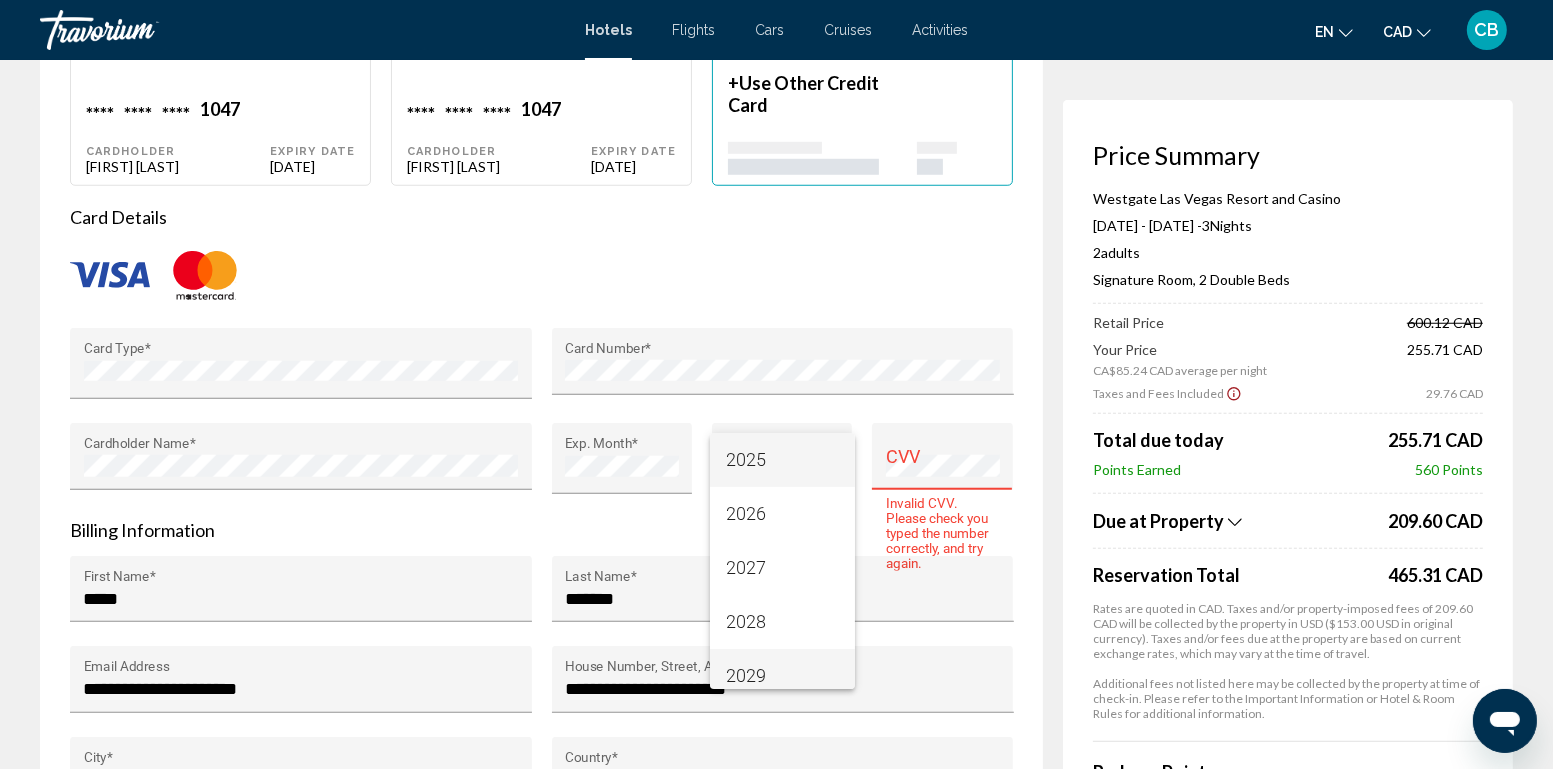 click on "2029" at bounding box center [783, 676] 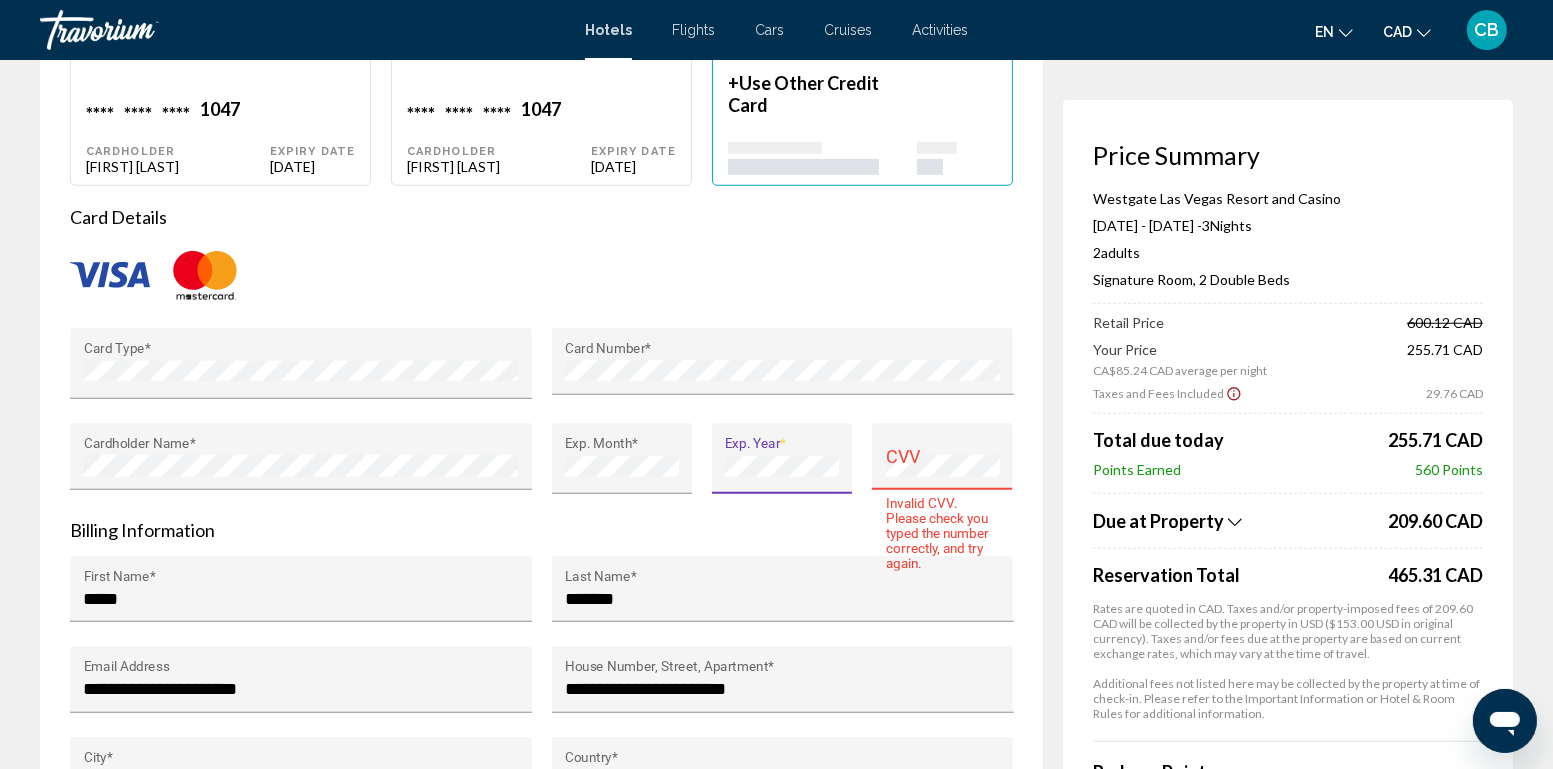 scroll, scrollTop: 14, scrollLeft: 0, axis: vertical 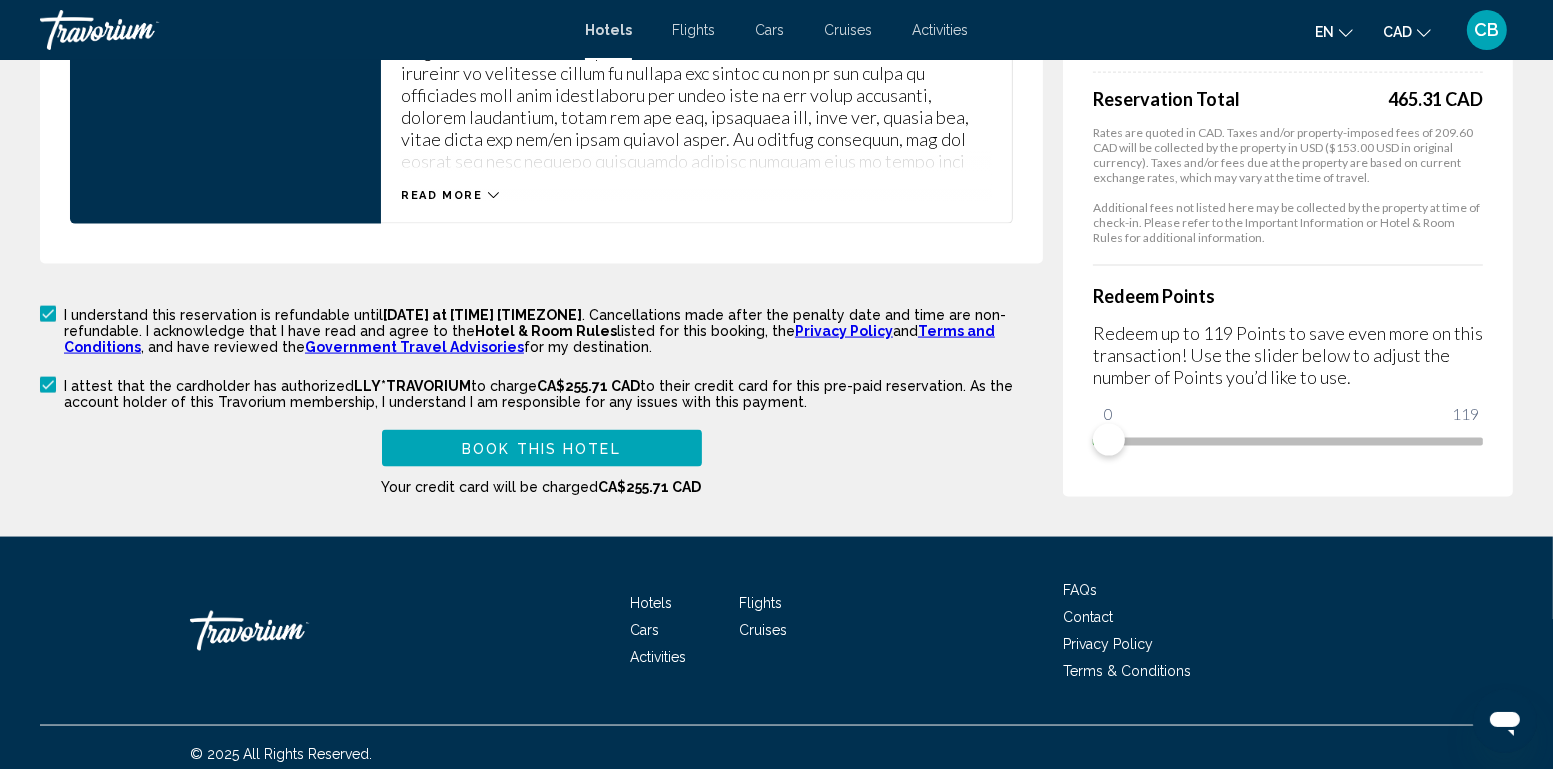 click on "Book this hotel" at bounding box center [541, 449] 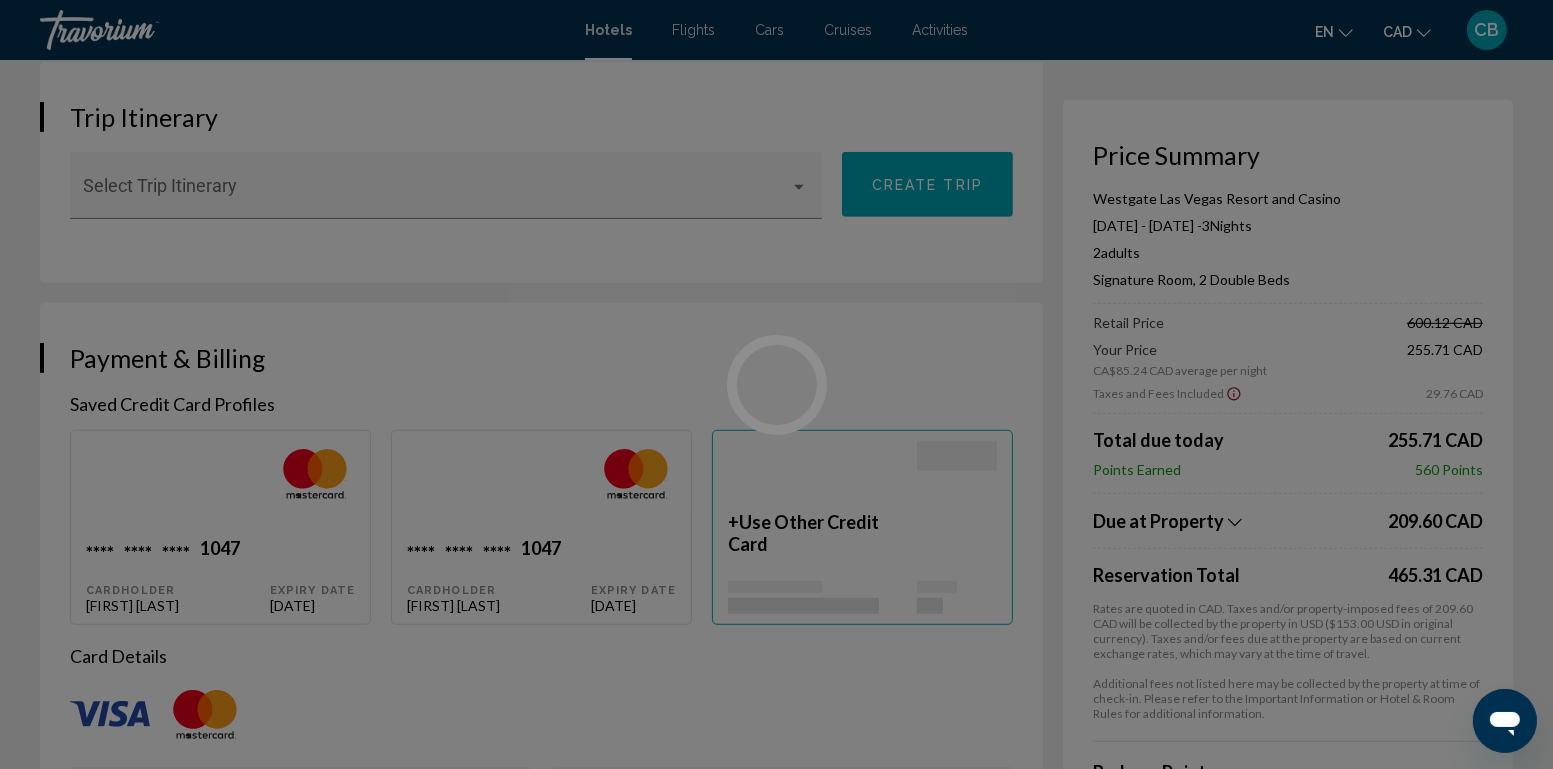 scroll, scrollTop: 1217, scrollLeft: 0, axis: vertical 